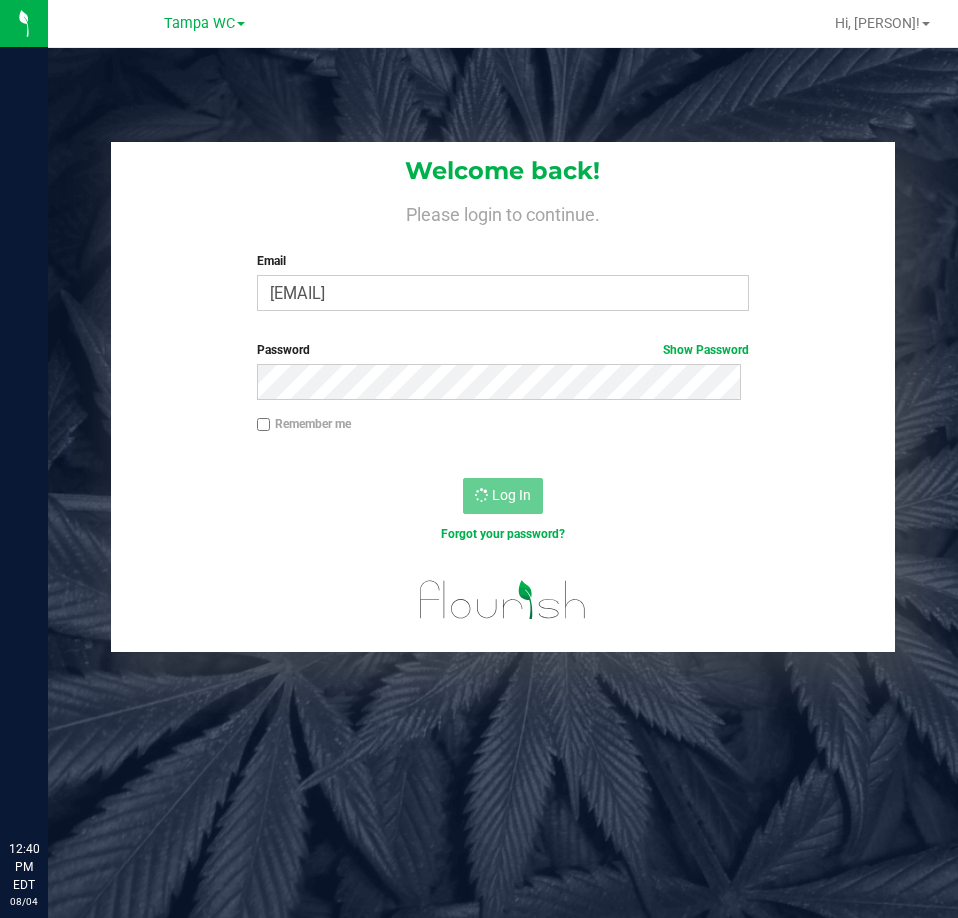 scroll, scrollTop: 0, scrollLeft: 0, axis: both 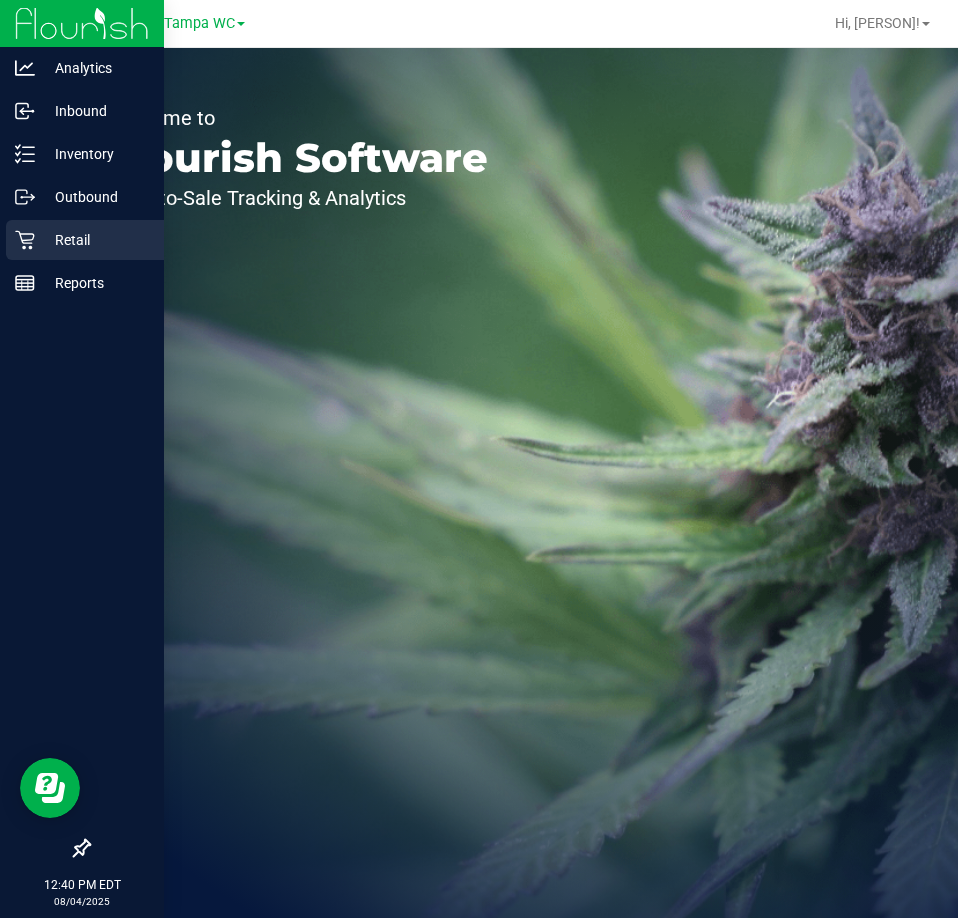 click on "Retail" at bounding box center (85, 240) 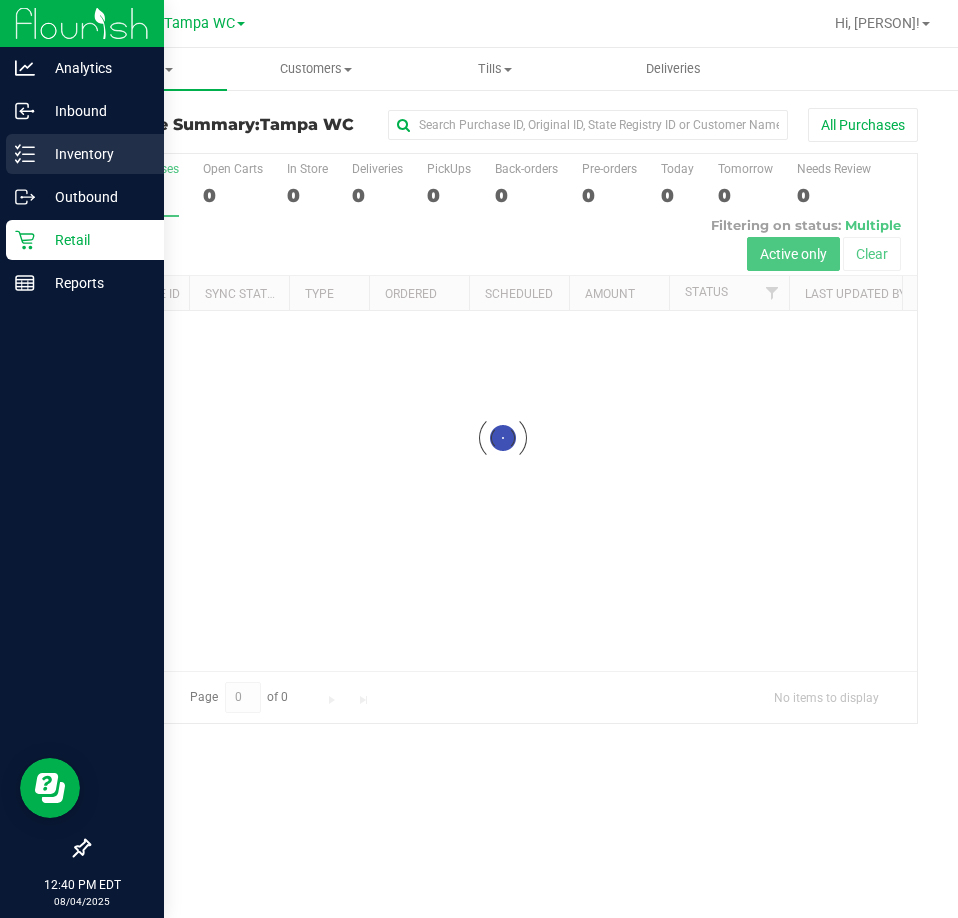 click on "Inventory" at bounding box center (95, 154) 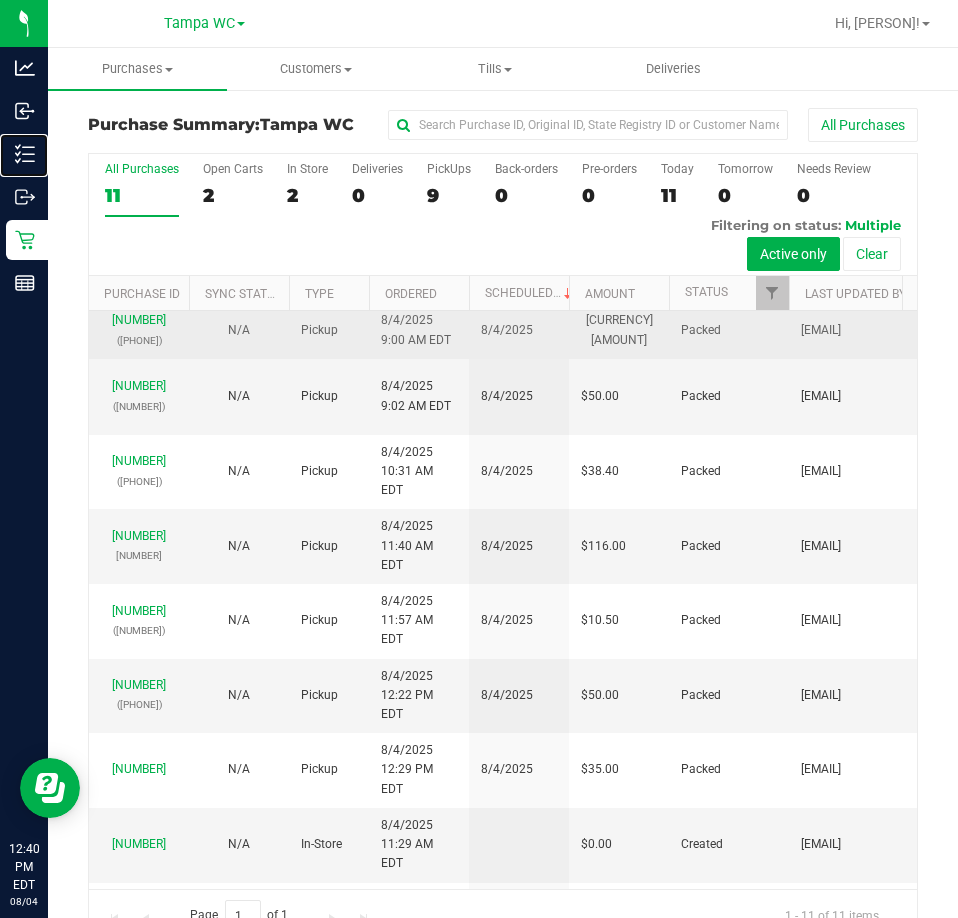 scroll, scrollTop: 122, scrollLeft: 0, axis: vertical 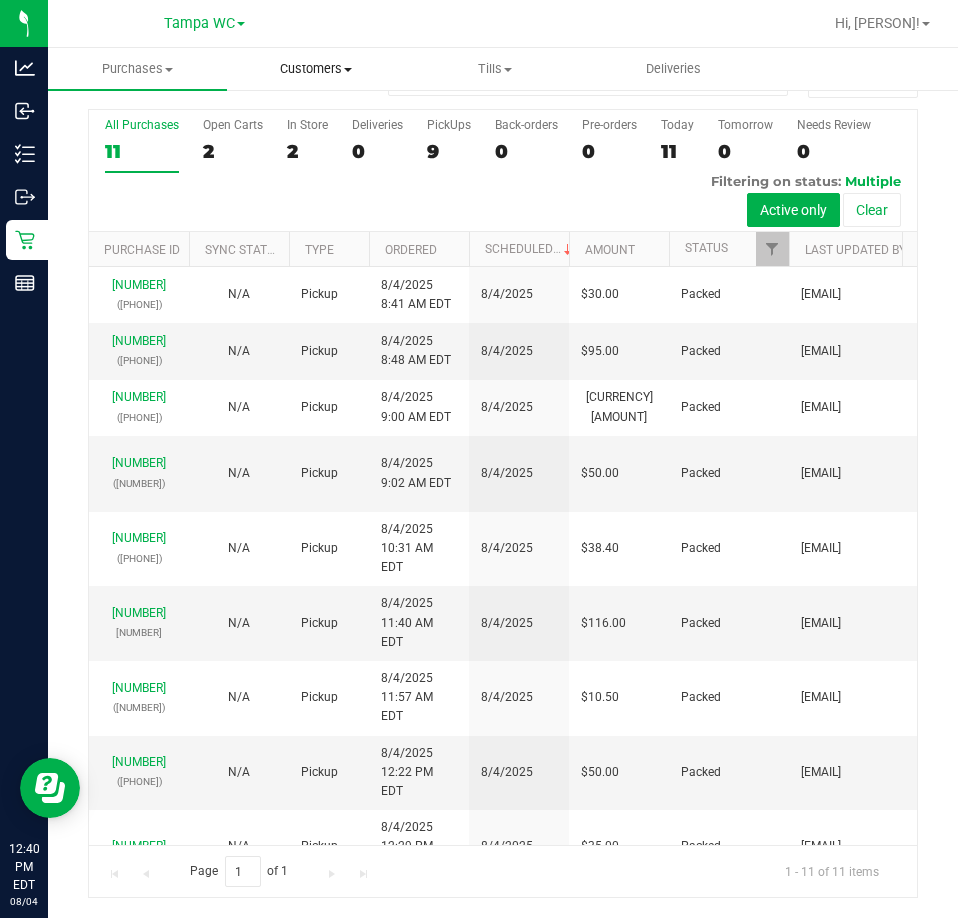 click on "Customers" at bounding box center (316, 69) 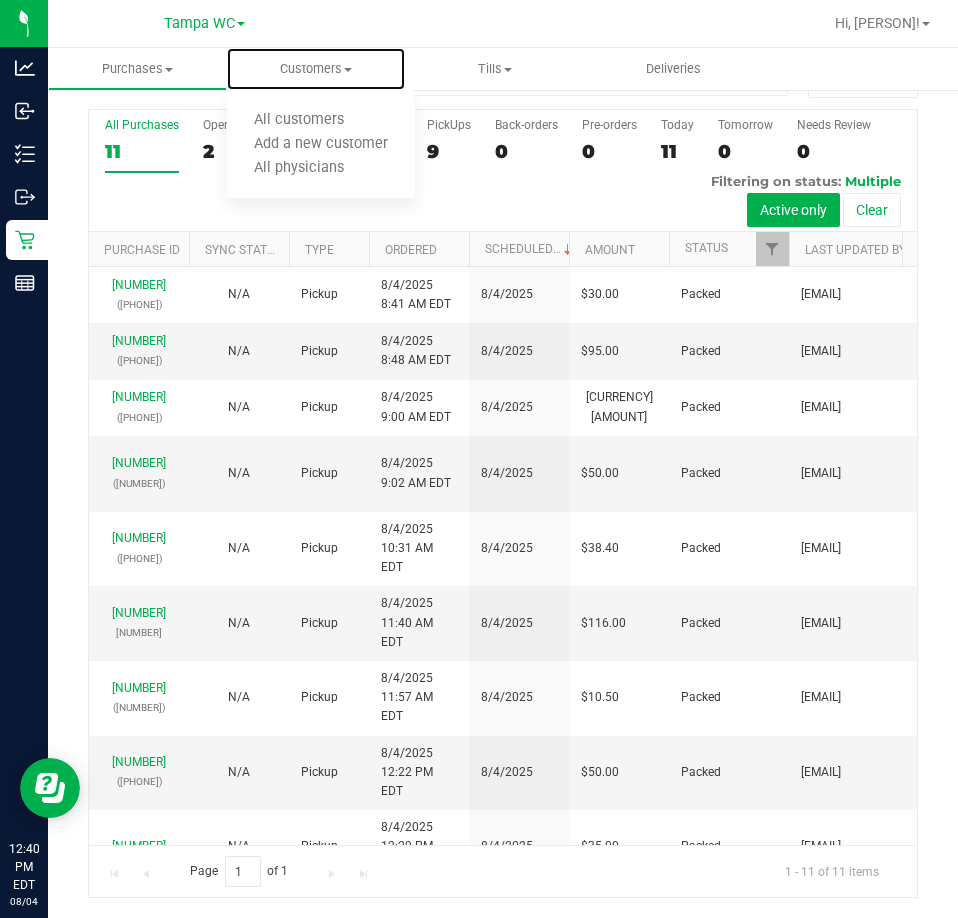 scroll, scrollTop: 0, scrollLeft: 0, axis: both 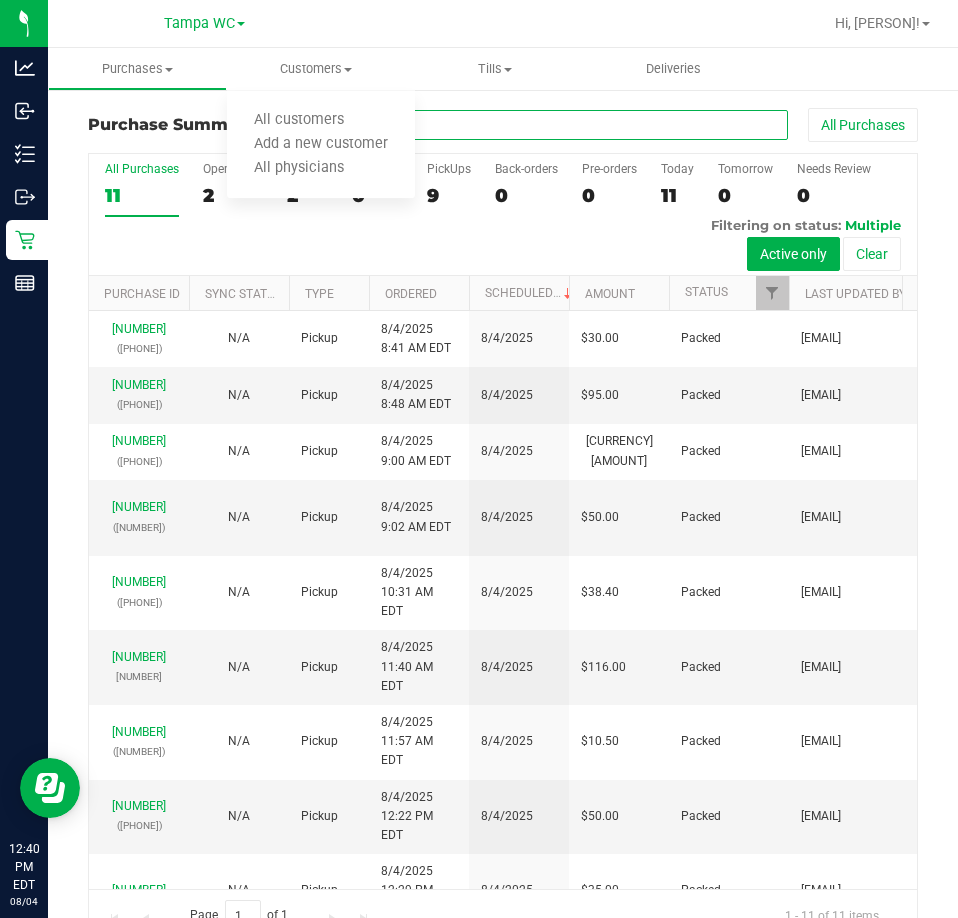 click at bounding box center [588, 125] 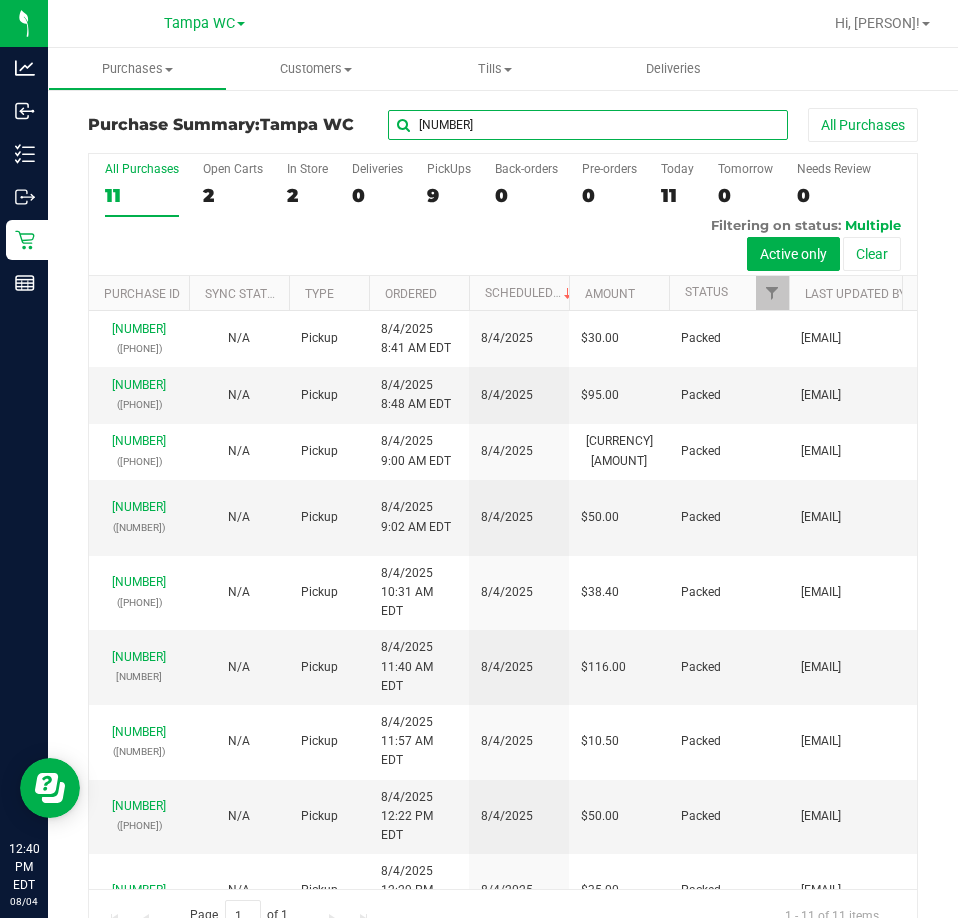 type on "[NUMBER]" 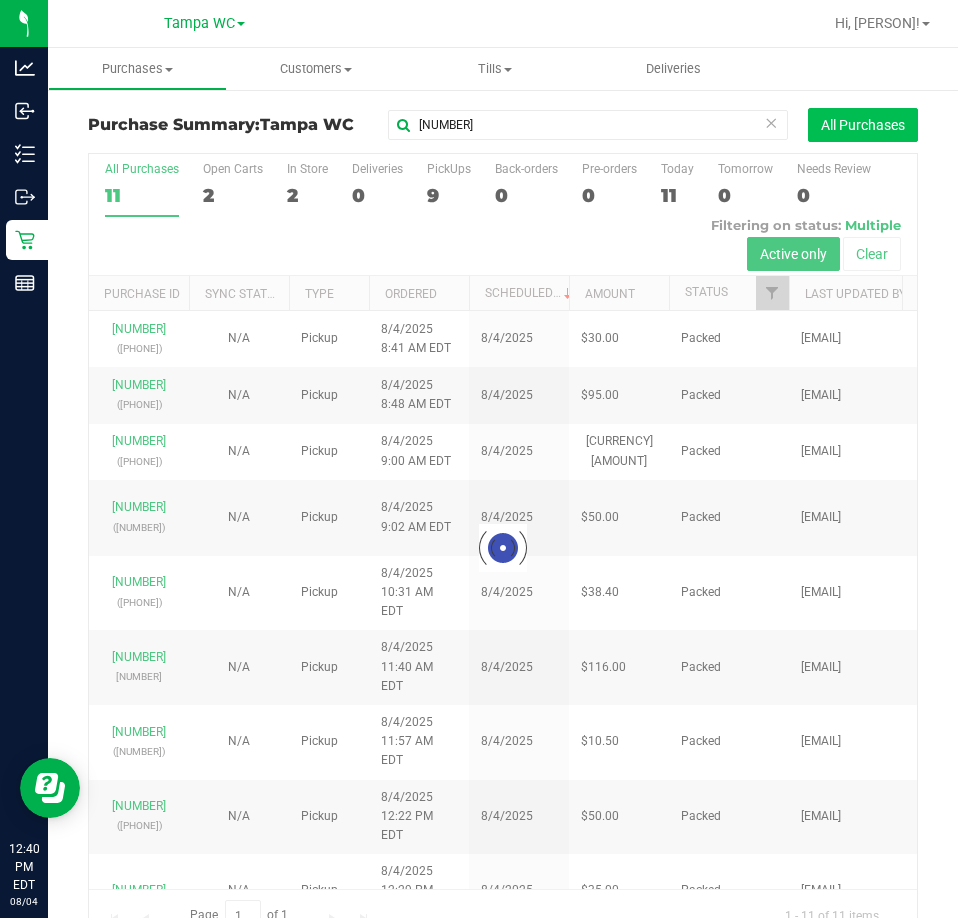 click on "All Purchases" at bounding box center (863, 125) 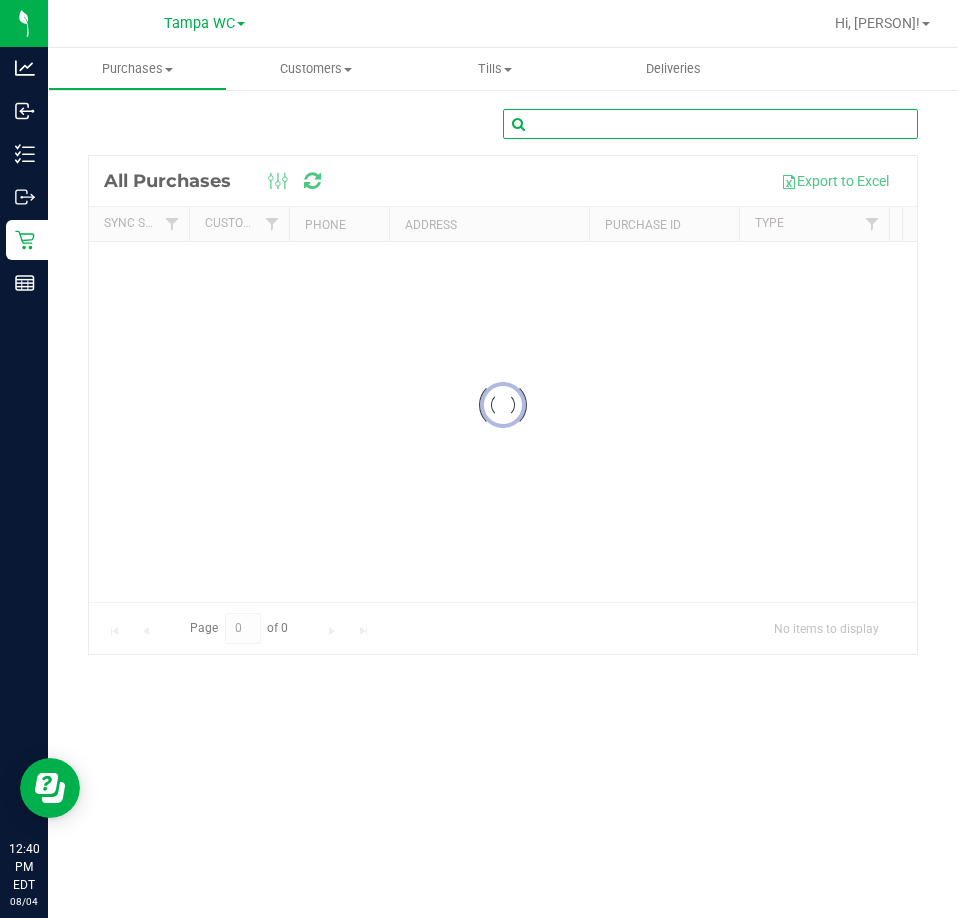 click at bounding box center (710, 124) 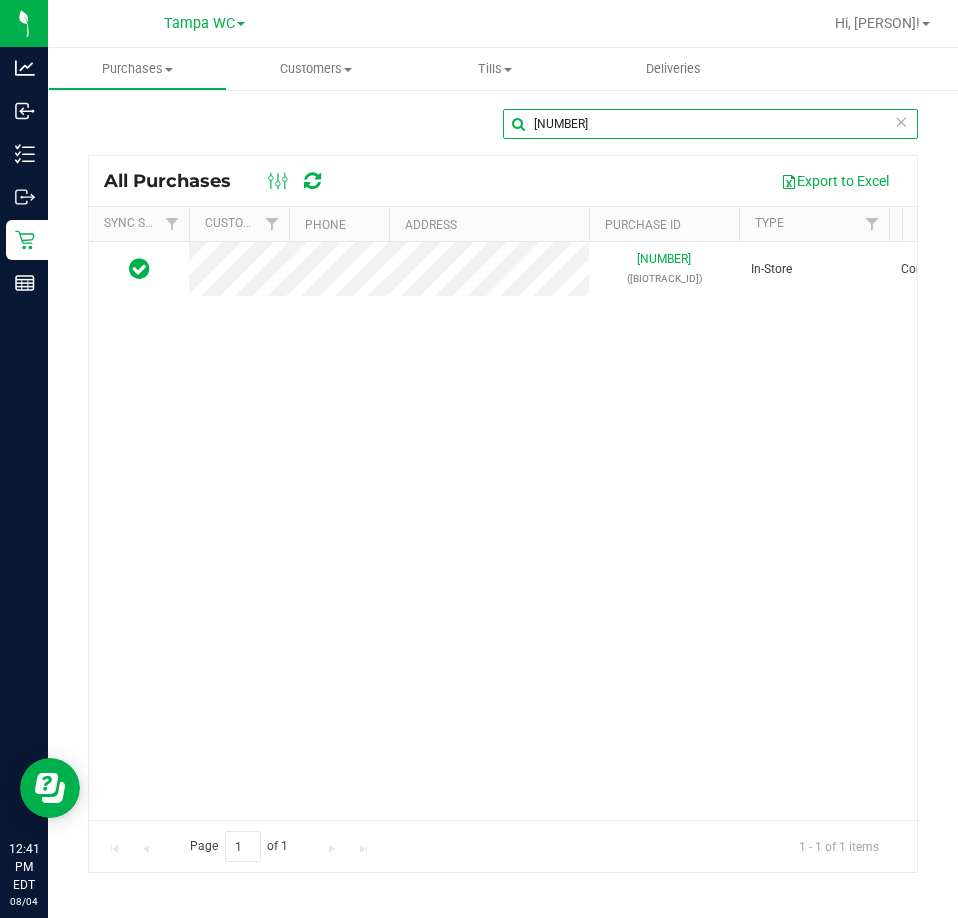 type on "[NUMBER]" 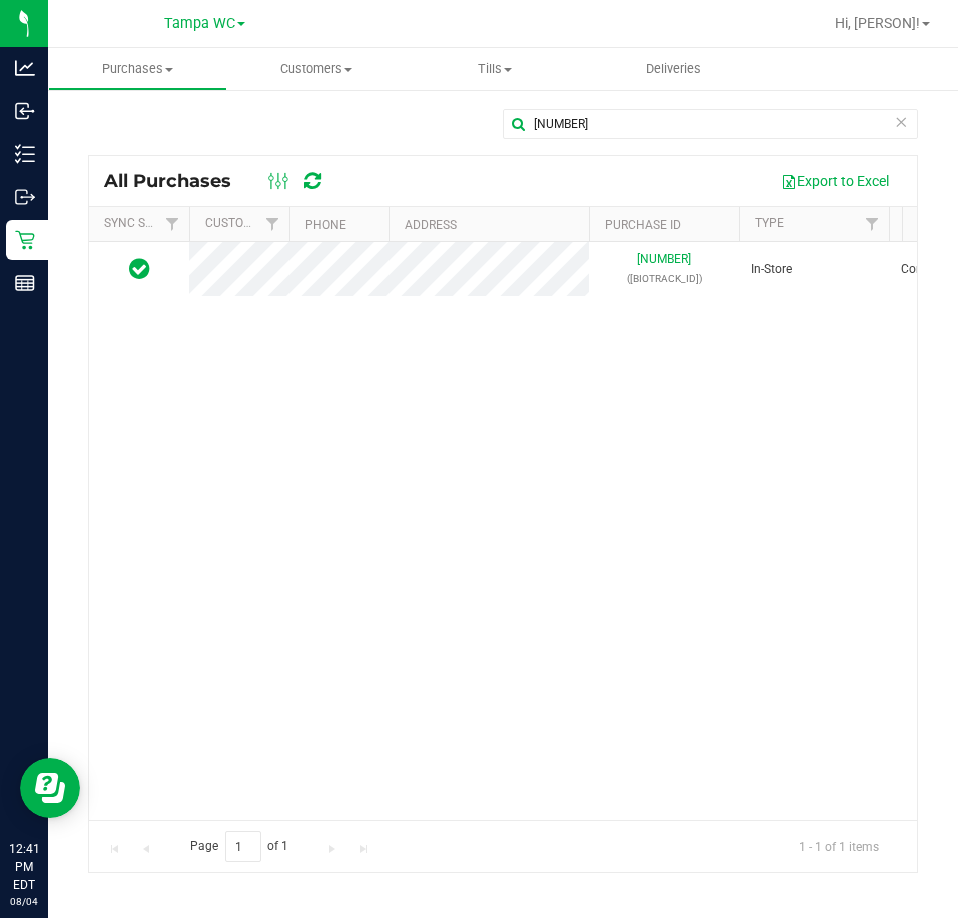 click on "[NUMBER]
([BIOTRACK_ID])
In-Store Completed [DATE] [TIME] [TIMEZONE] $[PRICE]" at bounding box center [503, 531] 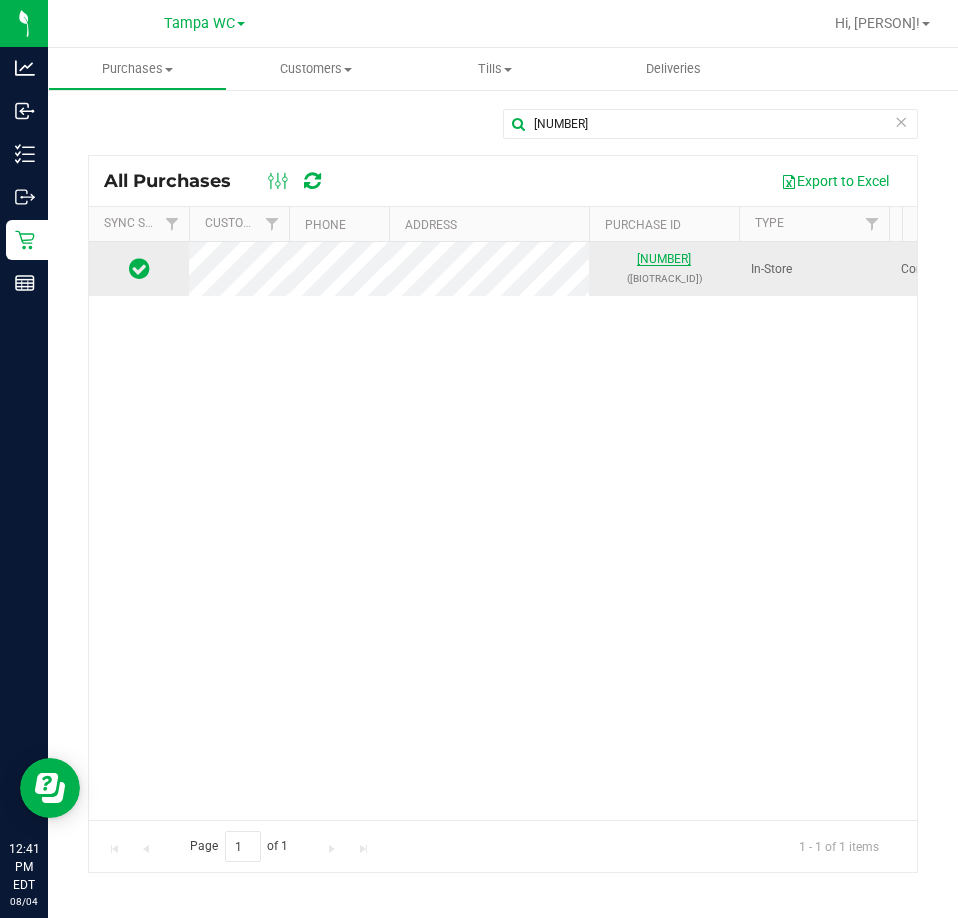 click on "[NUMBER]" at bounding box center [664, 259] 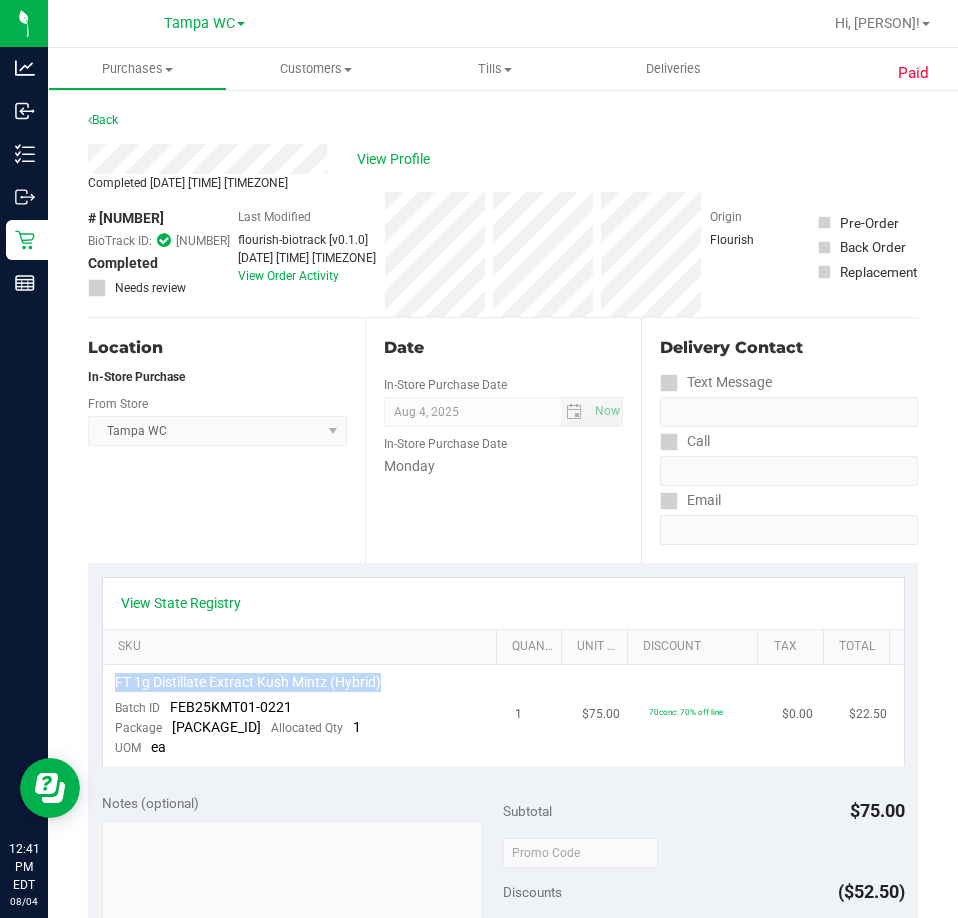 drag, startPoint x: 111, startPoint y: 682, endPoint x: 398, endPoint y: 681, distance: 287.00174 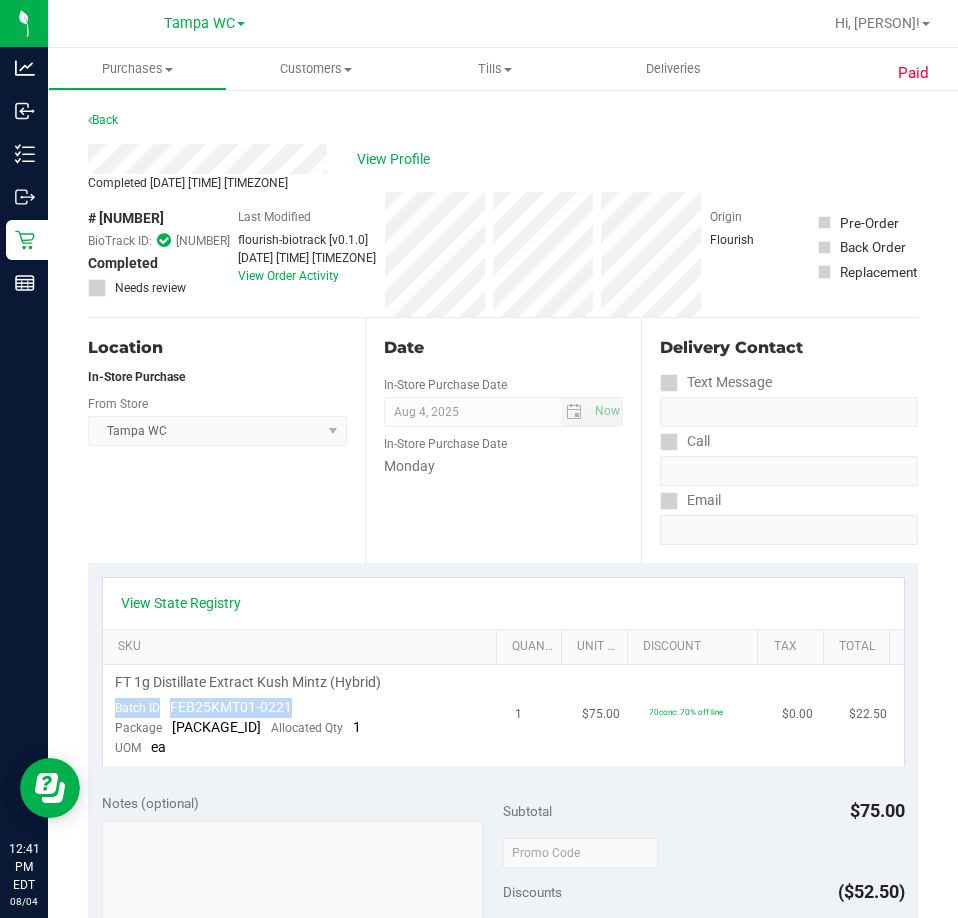 drag, startPoint x: 297, startPoint y: 707, endPoint x: 109, endPoint y: 711, distance: 188.04254 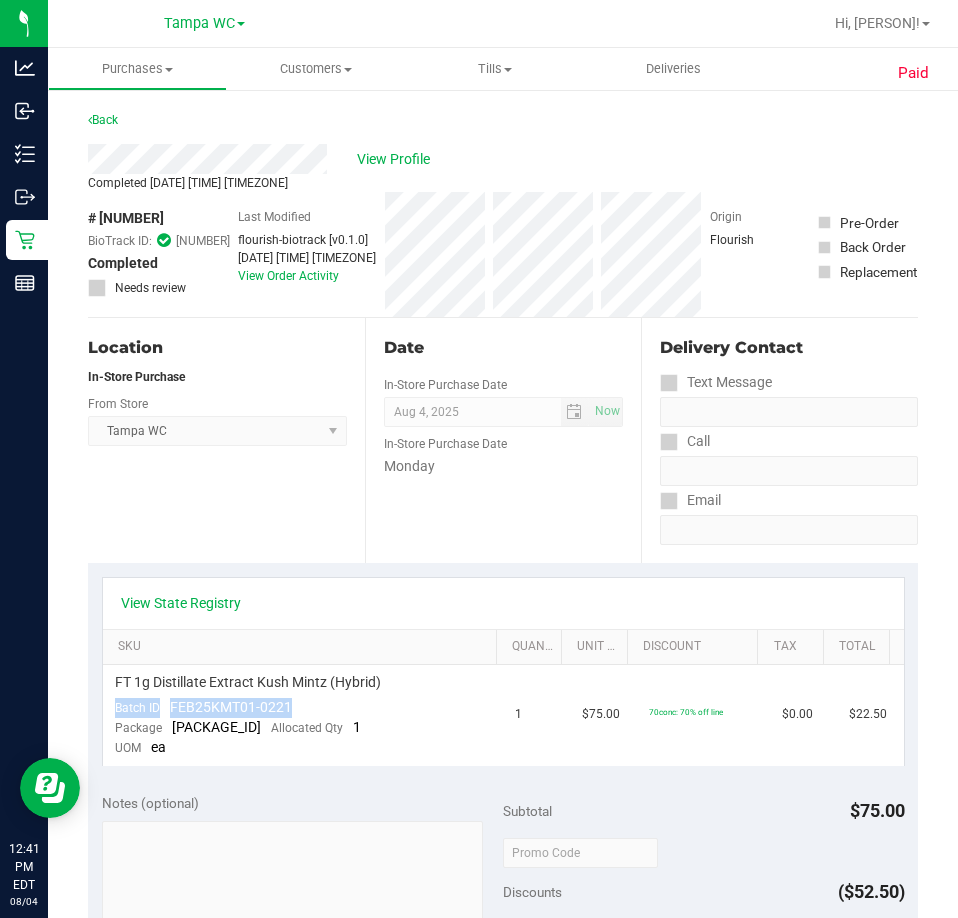 drag, startPoint x: 168, startPoint y: 213, endPoint x: 74, endPoint y: 219, distance: 94.19129 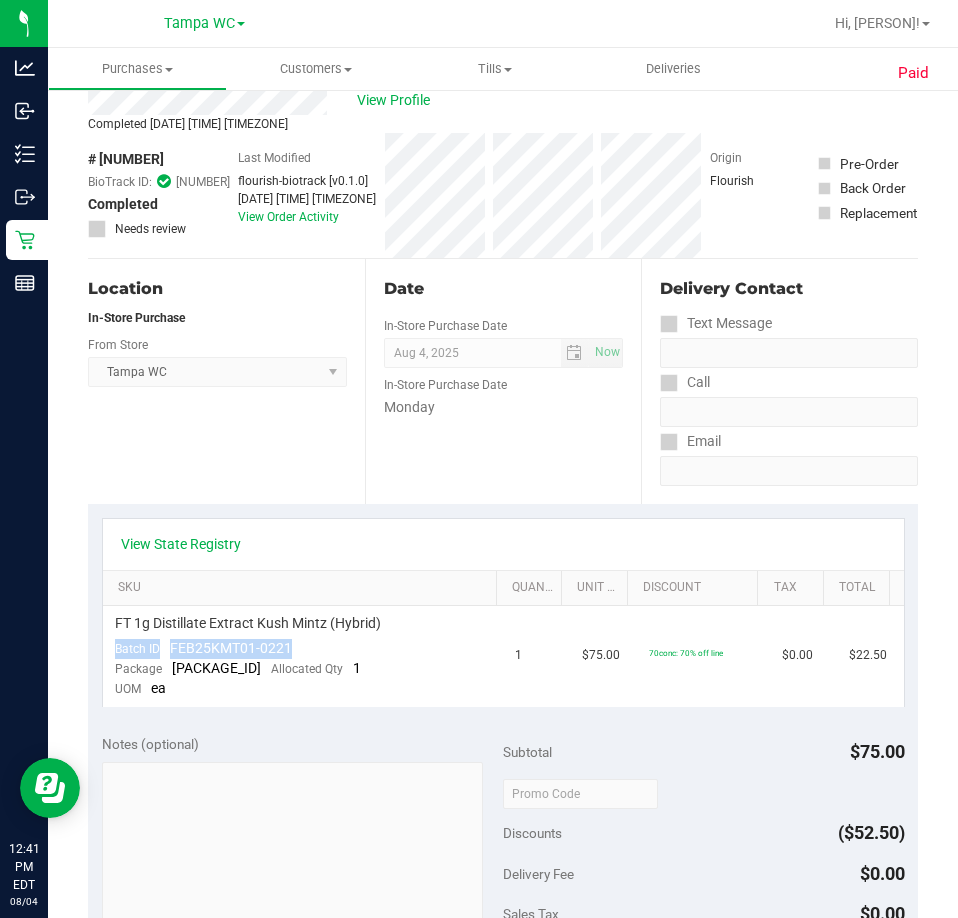 scroll, scrollTop: 0, scrollLeft: 0, axis: both 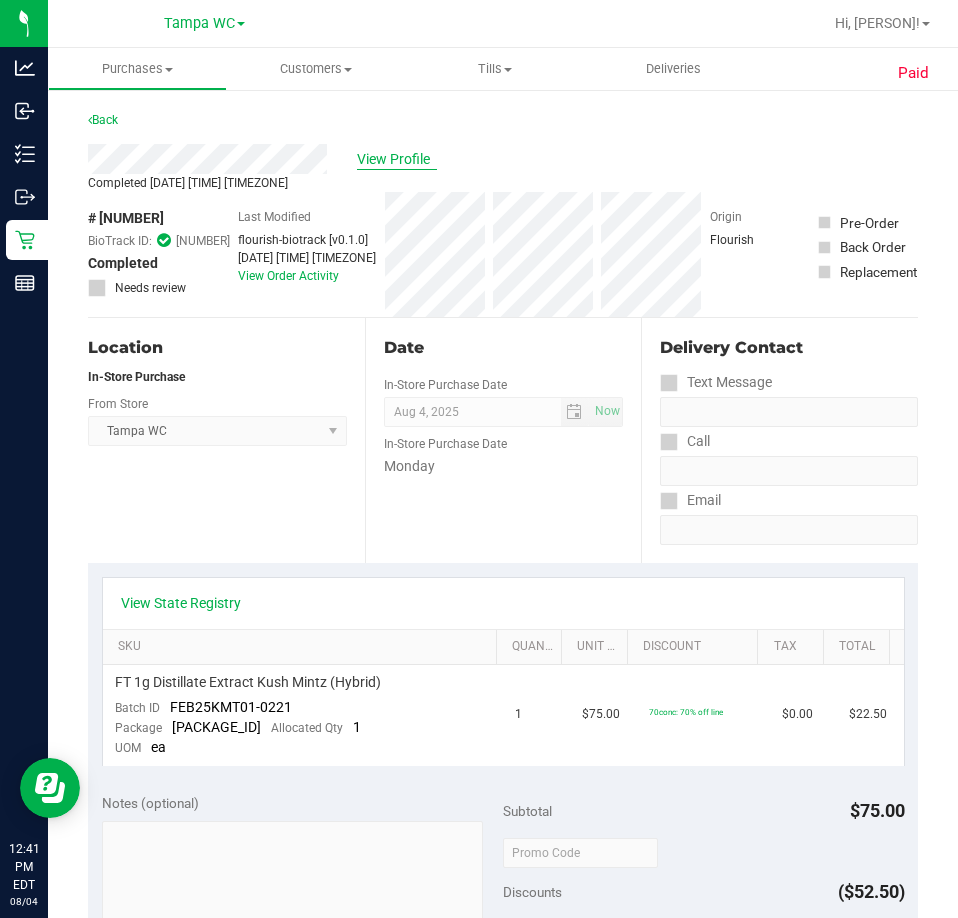 click on "View Profile" at bounding box center [397, 159] 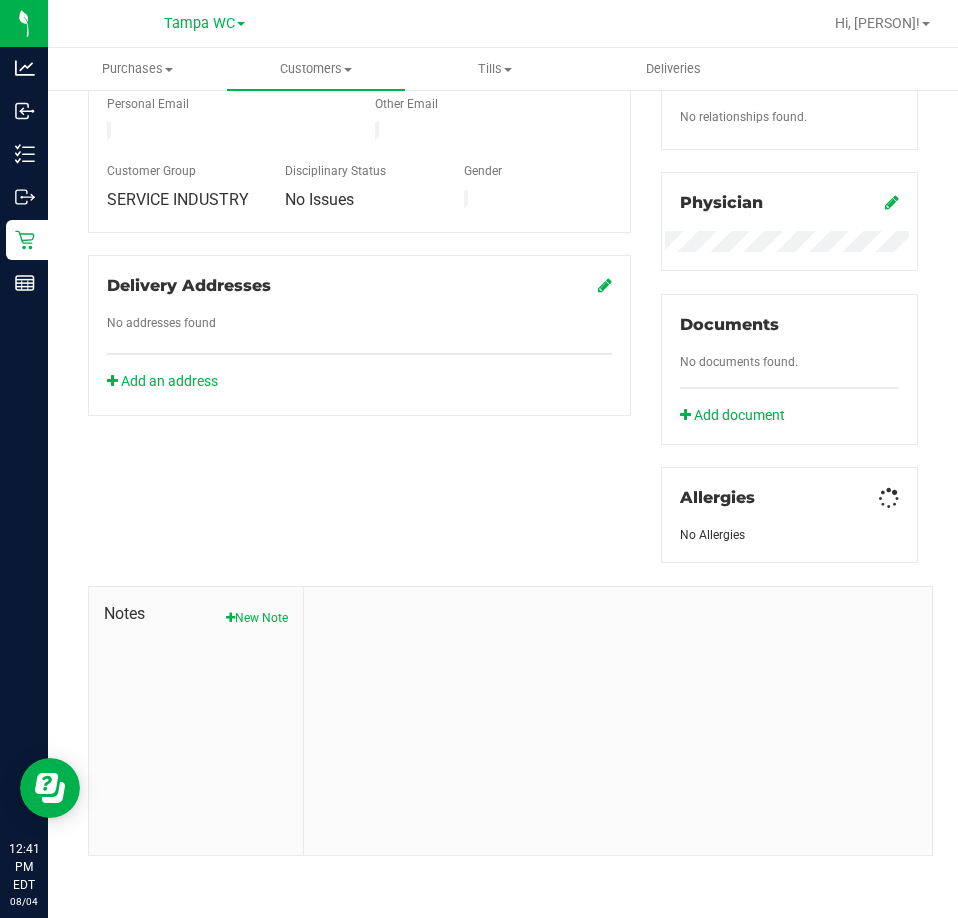 scroll, scrollTop: 546, scrollLeft: 0, axis: vertical 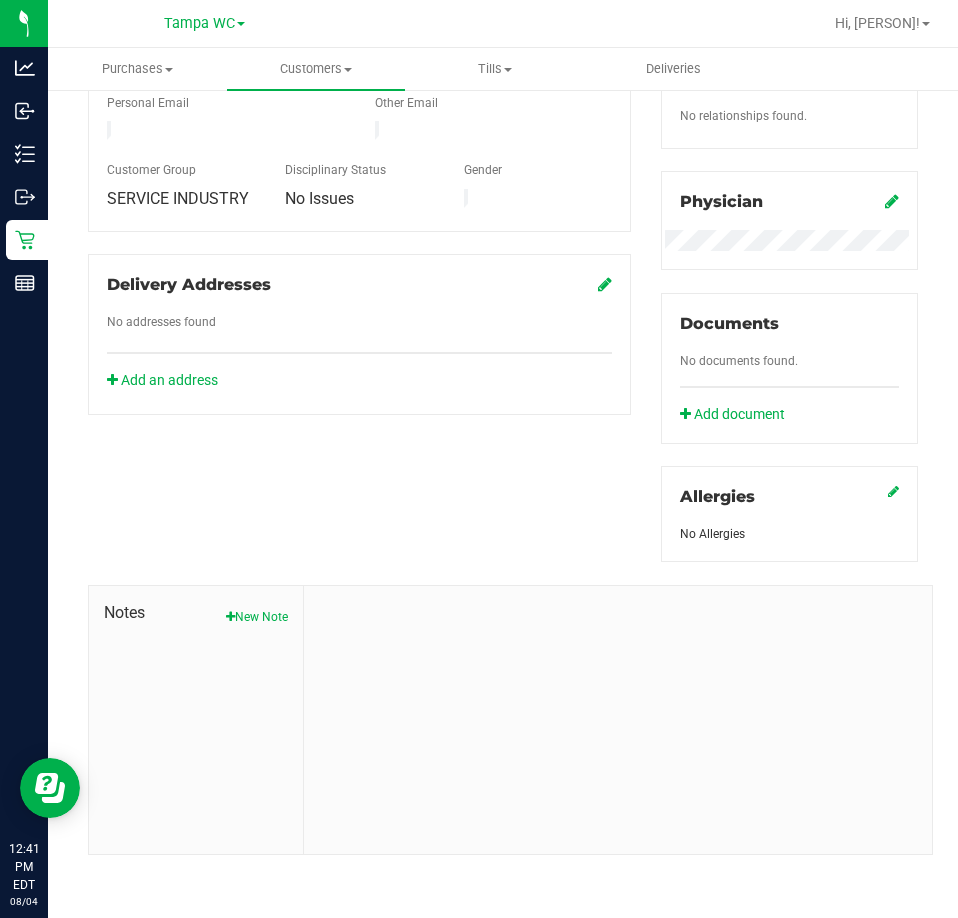 click on "Notes
New Note" at bounding box center (196, 720) 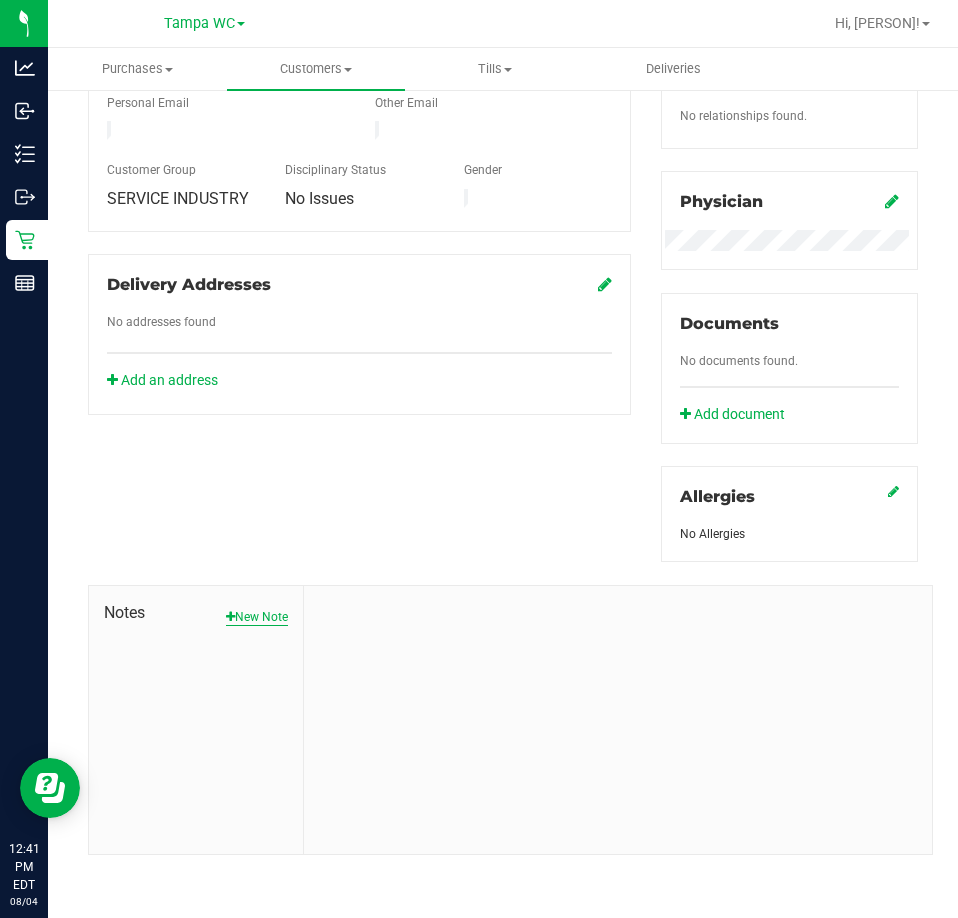 click on "New Note" at bounding box center (257, 617) 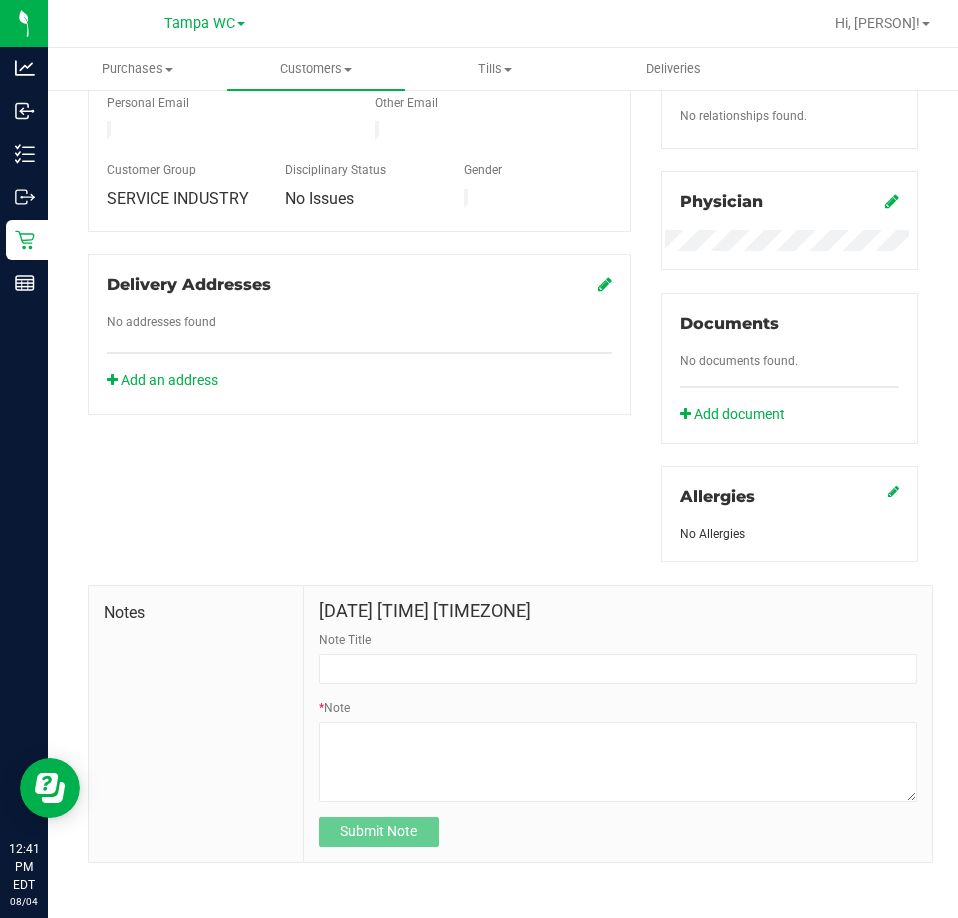 click on "Note Title" at bounding box center (618, 657) 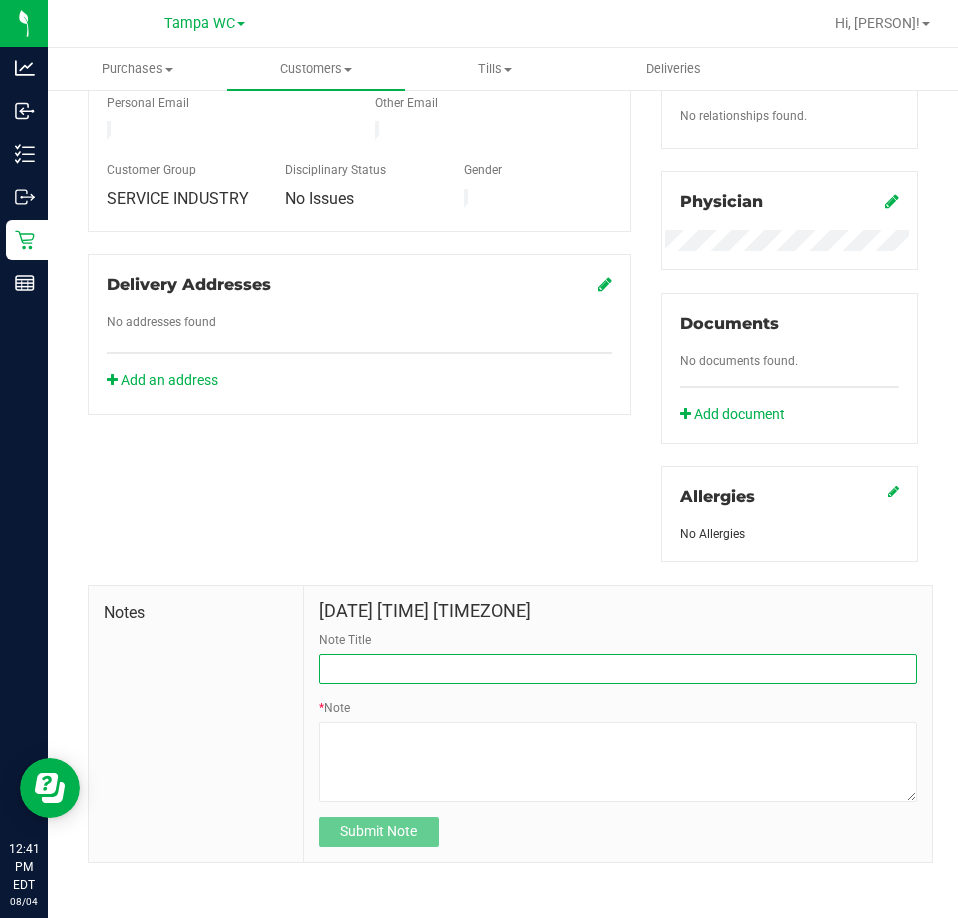 click on "Note Title" at bounding box center (618, 669) 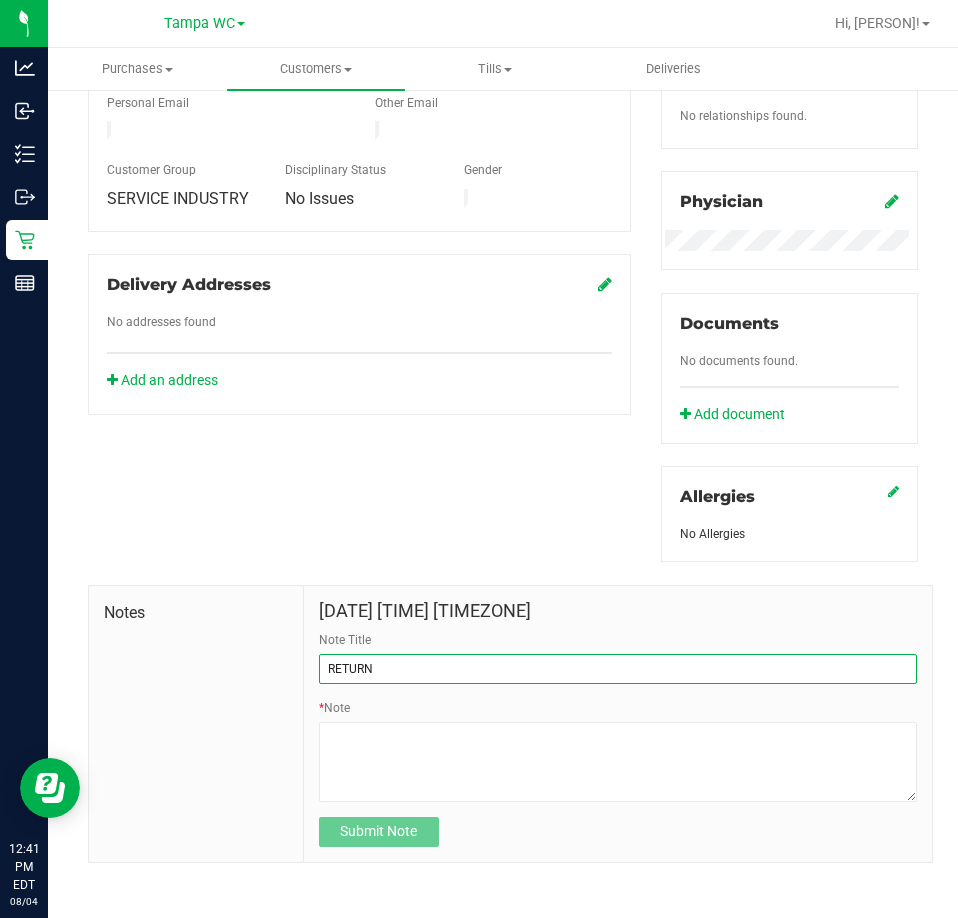 paste on "FT 1g Distillate Extract Kush Mintz (Hybrid)" 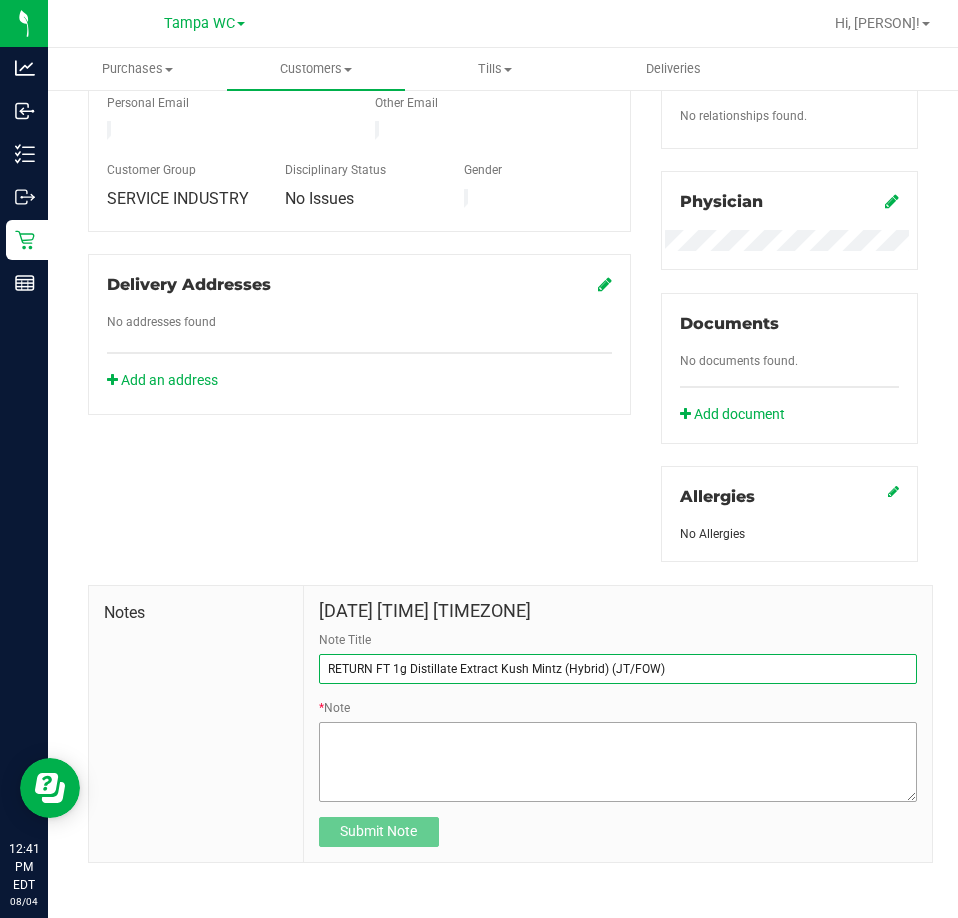 type on "RETURN FT 1g Distillate Extract Kush Mintz (Hybrid) (JT/FOW)" 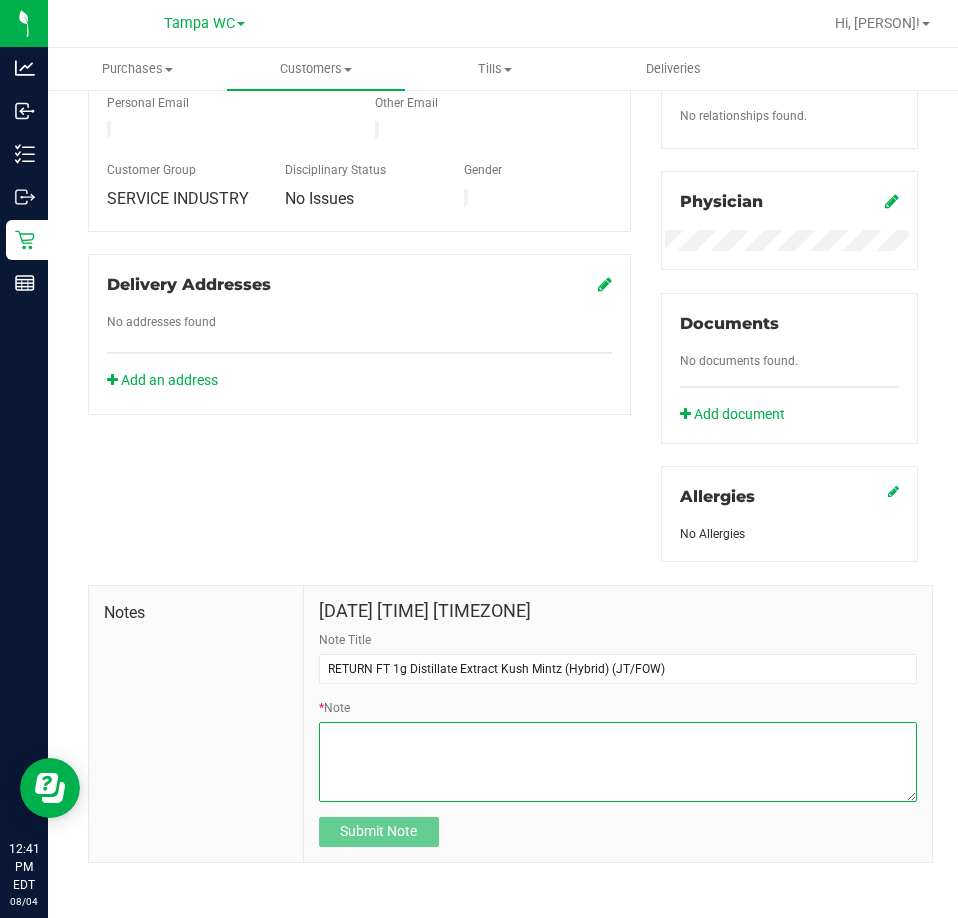 click on "*
Note" at bounding box center [618, 762] 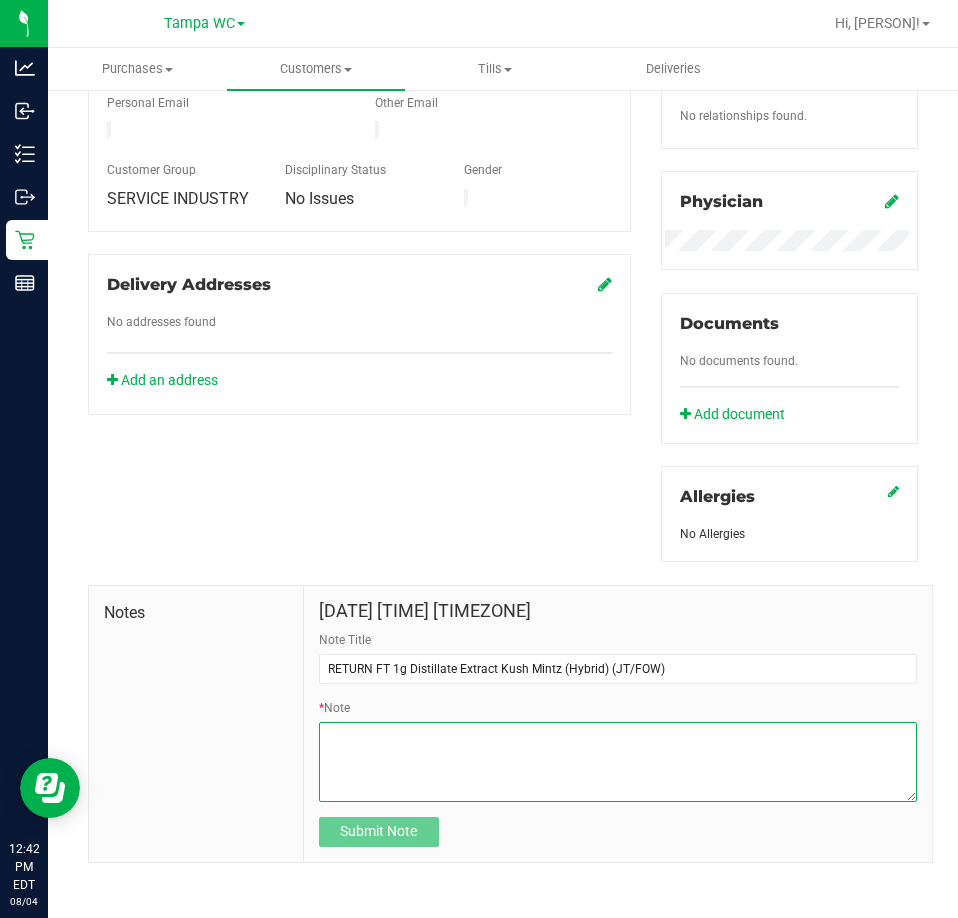paste on "FT 1g Distillate Extract Kush Mintz (Hybrid)" 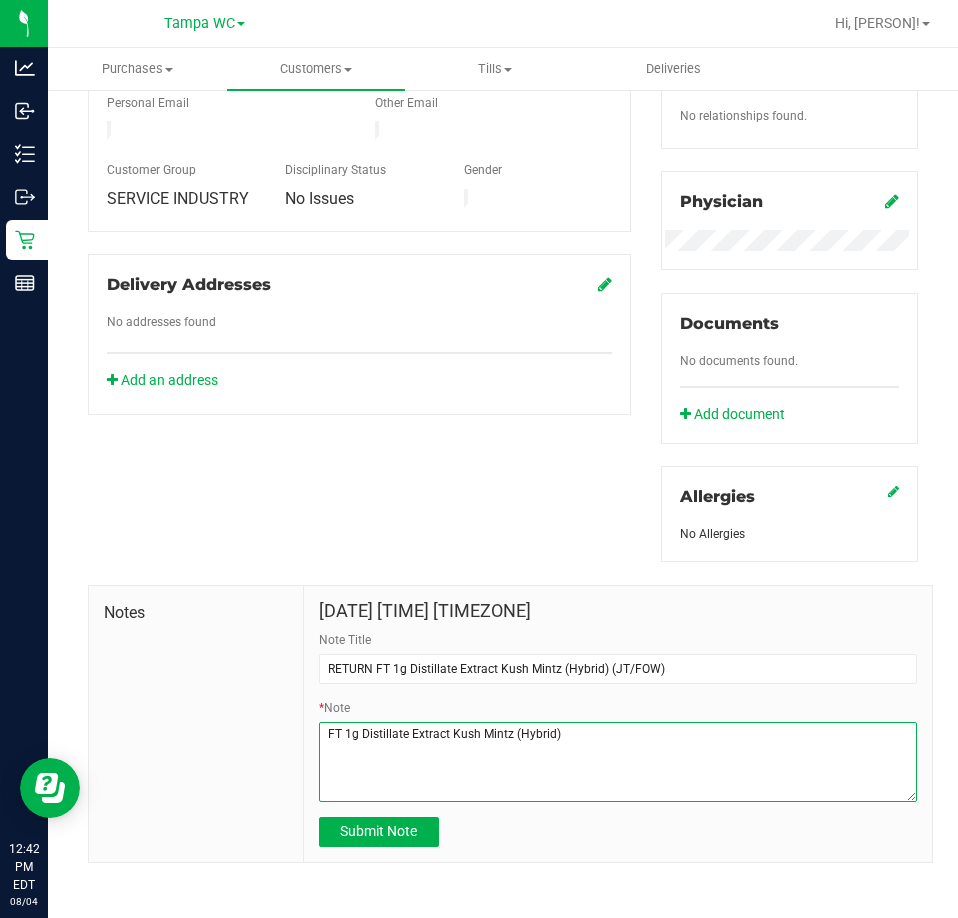 paste on "Batch ID[BATCH_ID]" 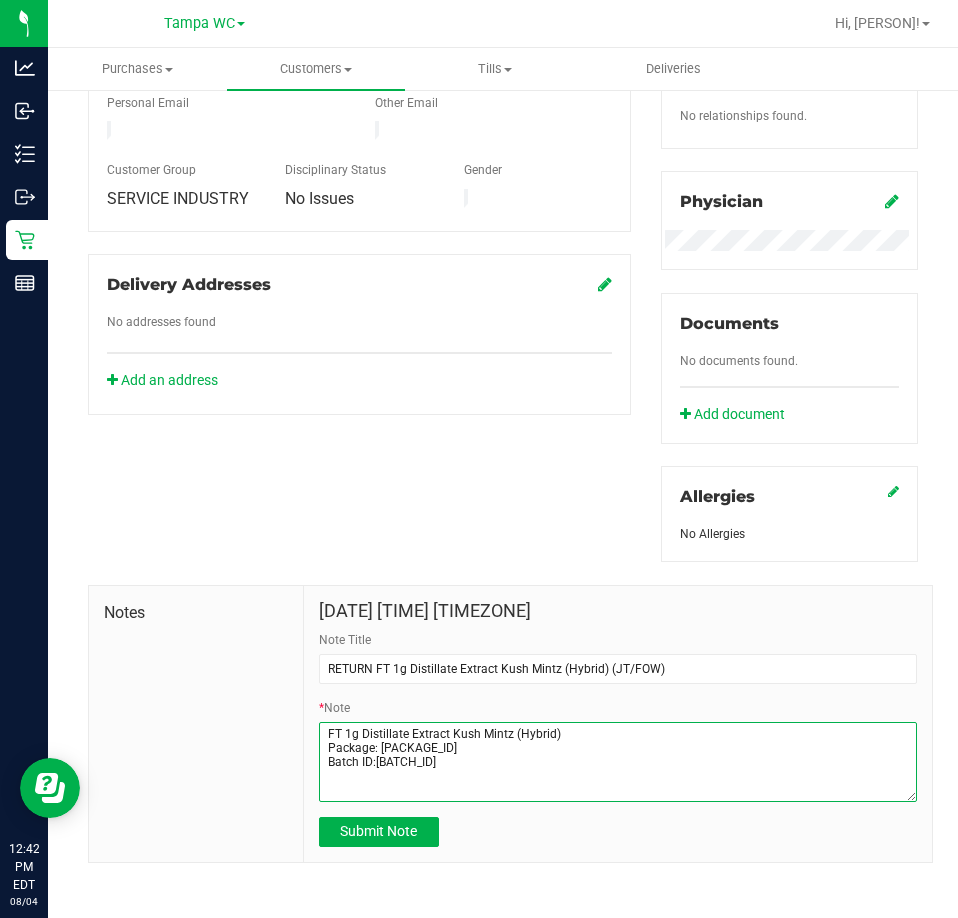 click on "*
Note" at bounding box center [618, 762] 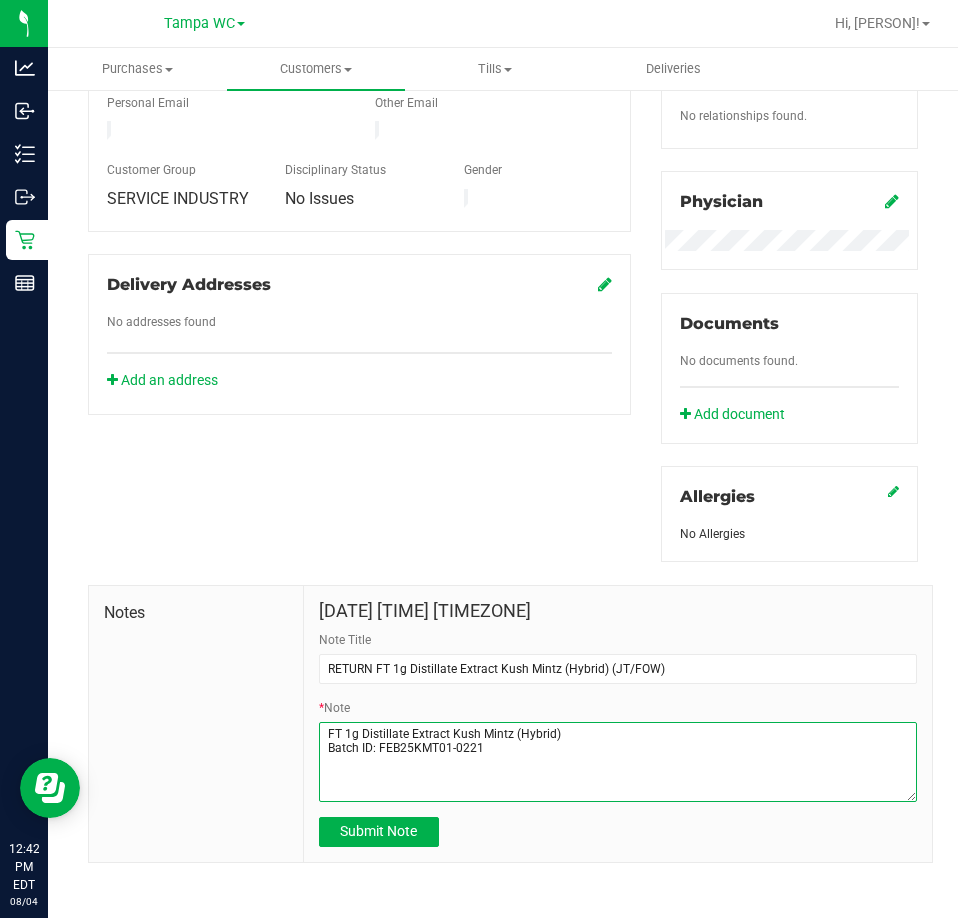click on "*
Note" at bounding box center (618, 762) 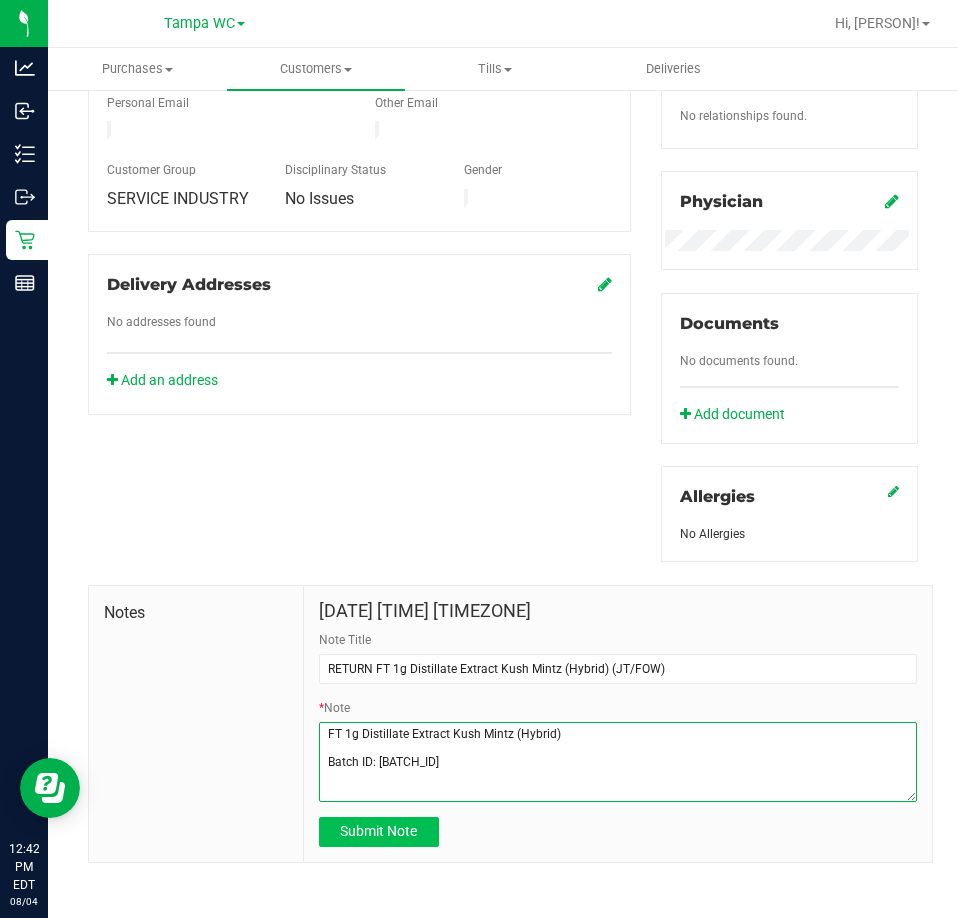type on "FT 1g Distillate Extract Kush Mintz (Hybrid)
Batch ID: [BATCH_ID]" 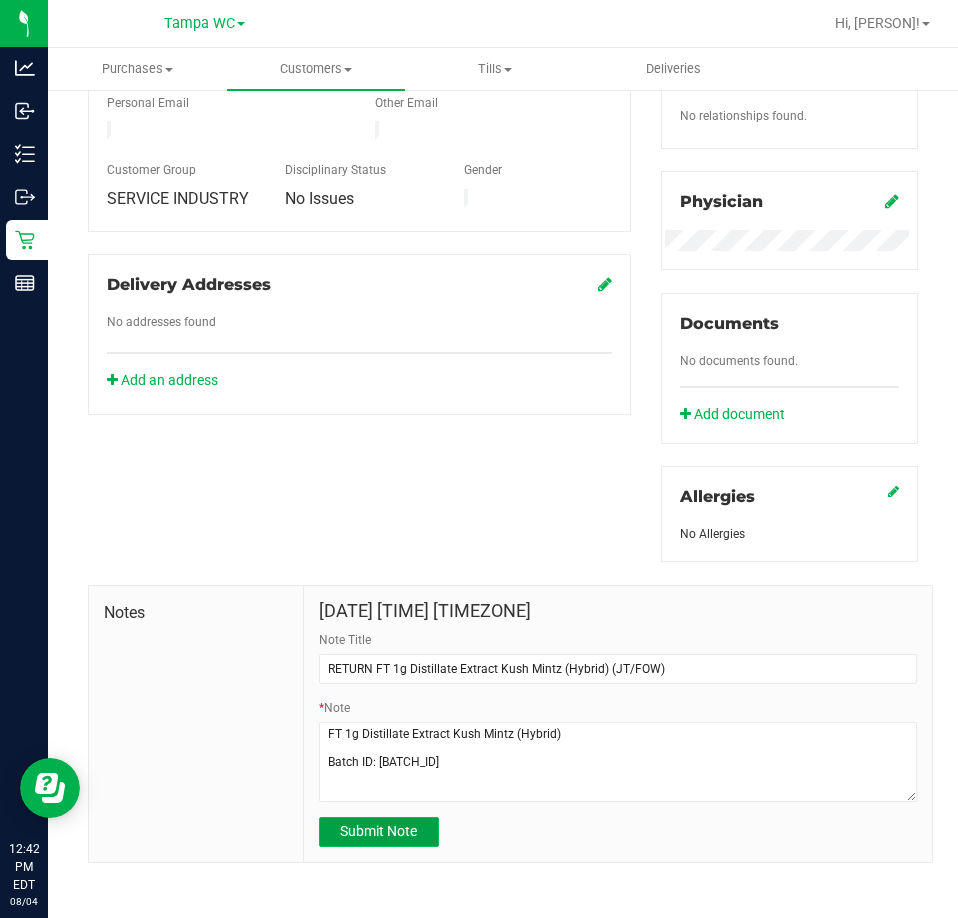 click on "Submit Note" at bounding box center (379, 832) 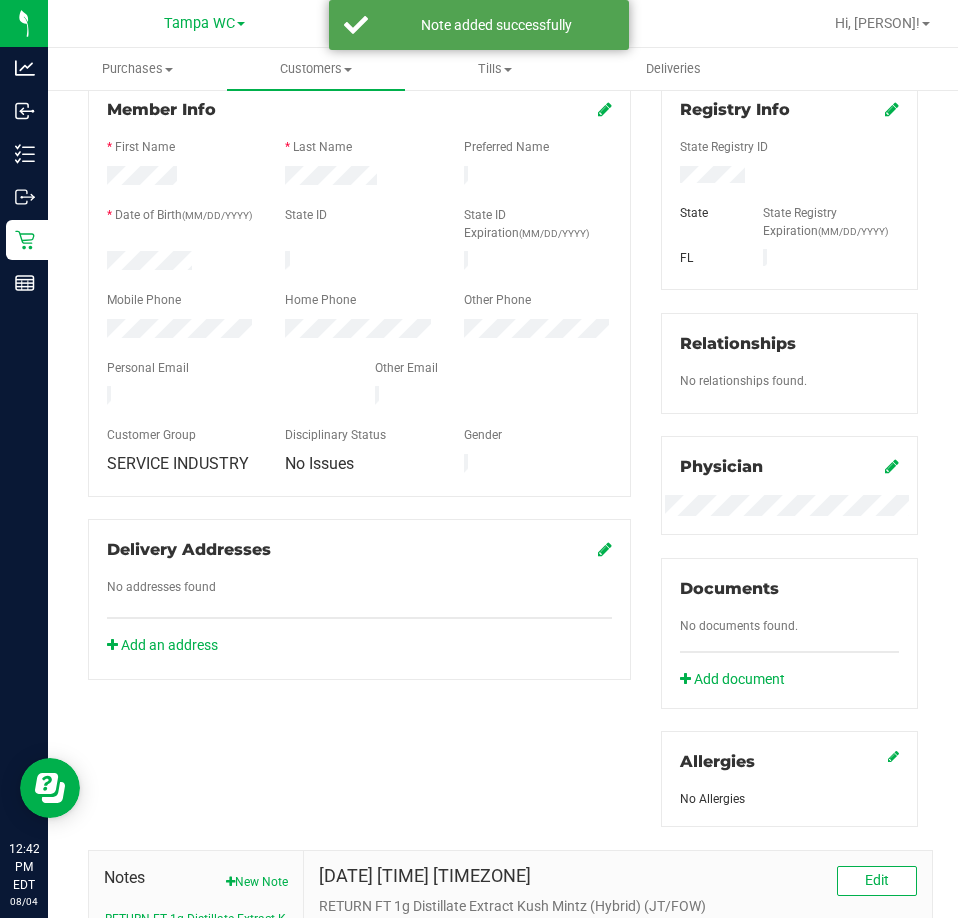 scroll, scrollTop: 0, scrollLeft: 0, axis: both 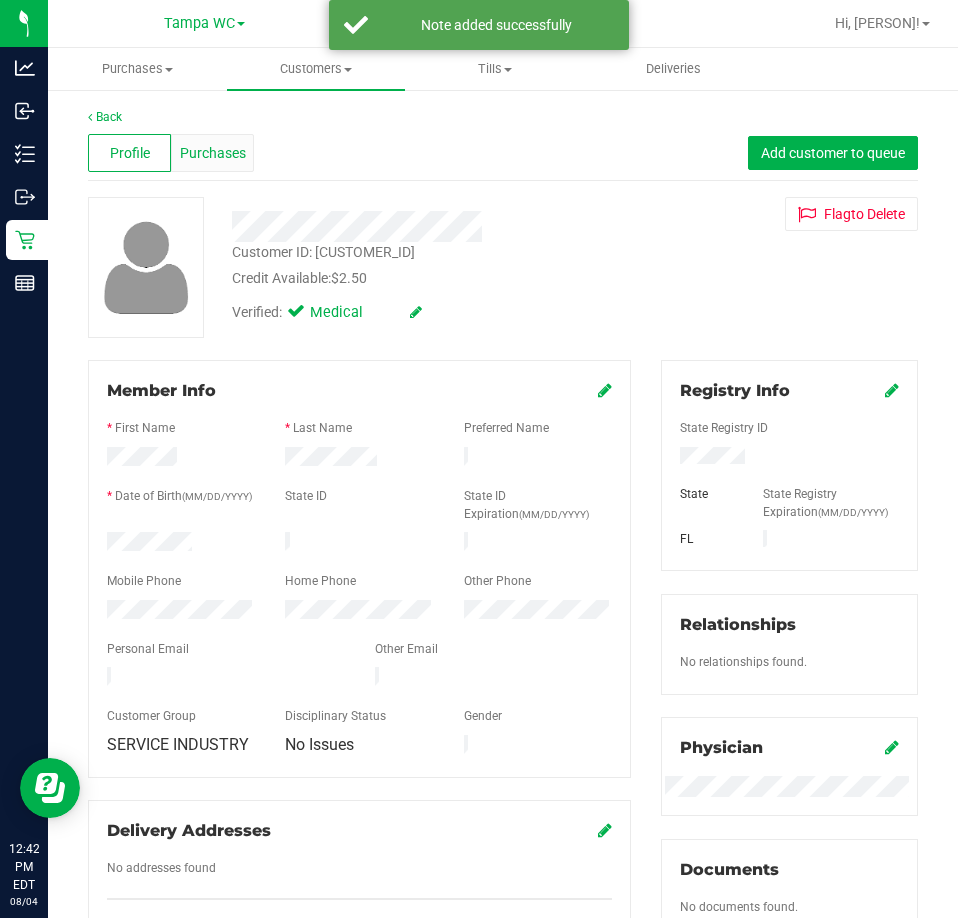 click on "Purchases" at bounding box center [212, 153] 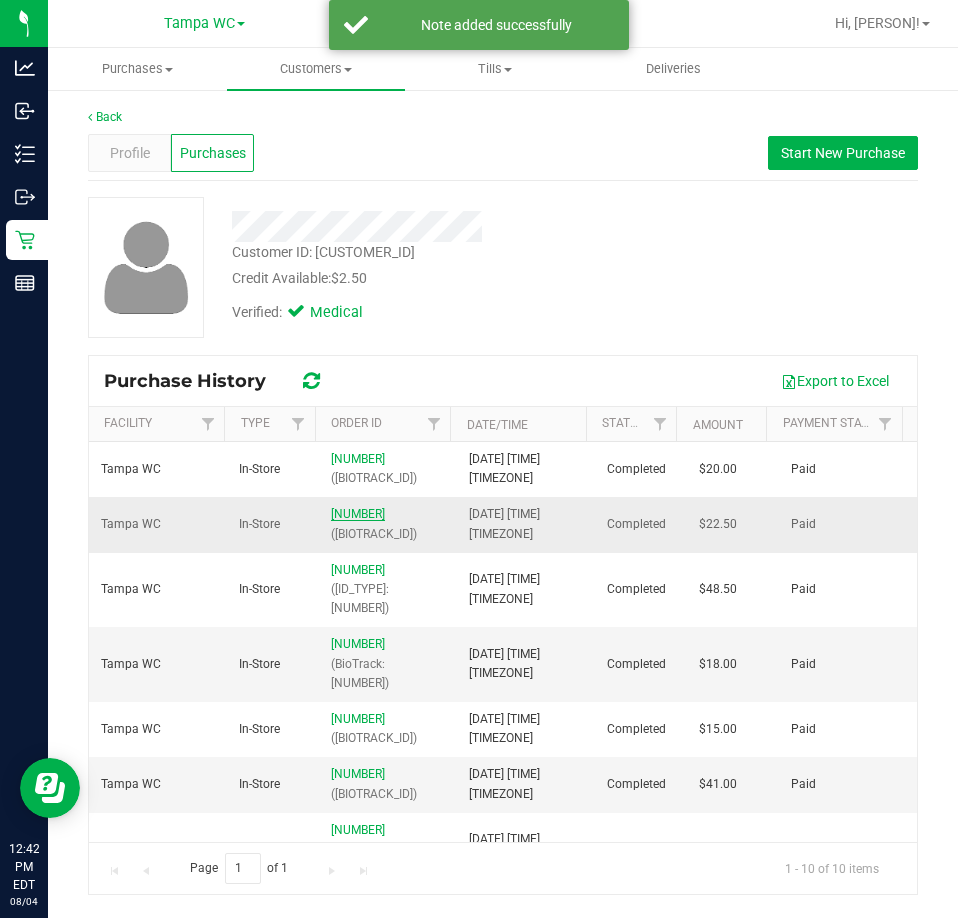 click on "[NUMBER]" at bounding box center [358, 514] 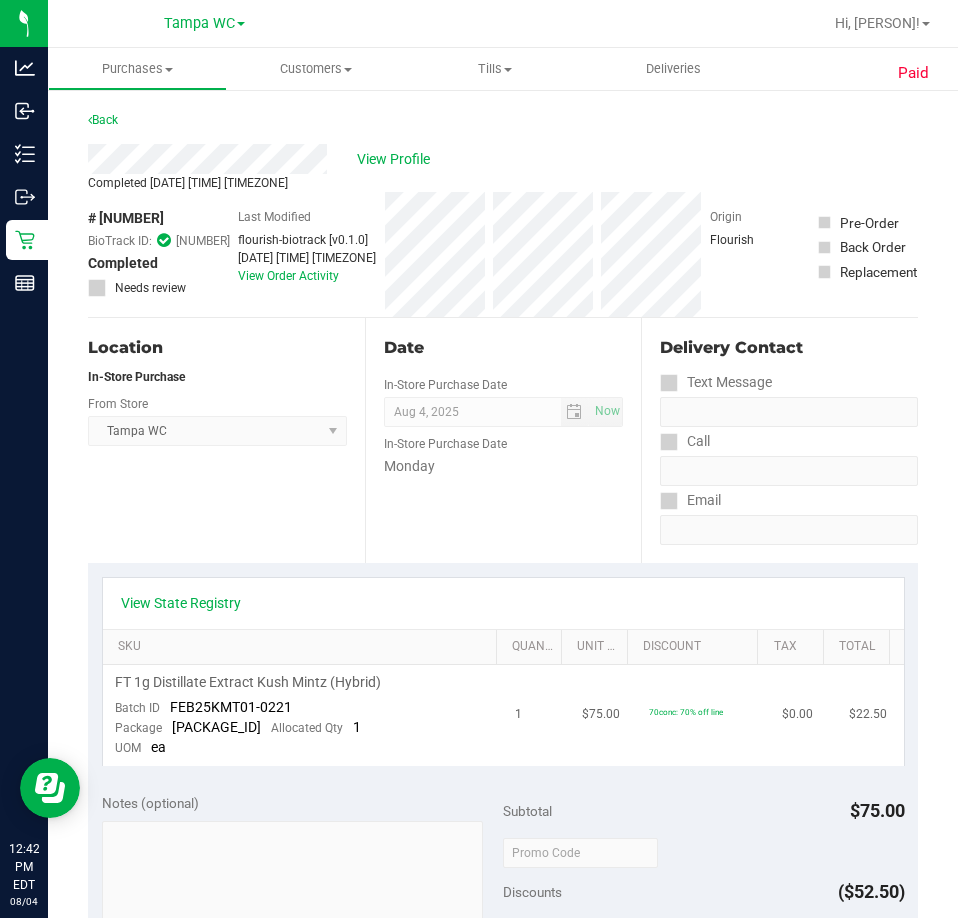 drag, startPoint x: 296, startPoint y: 727, endPoint x: 109, endPoint y: 722, distance: 187.06683 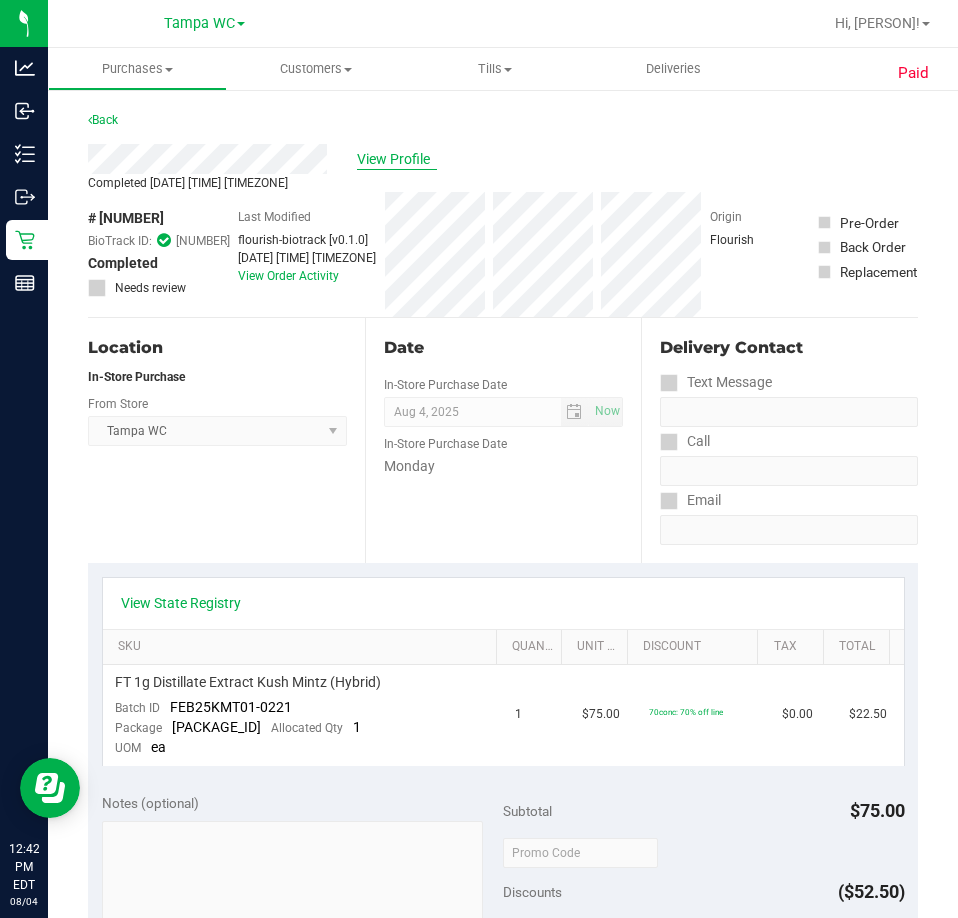 click on "View Profile" at bounding box center (397, 159) 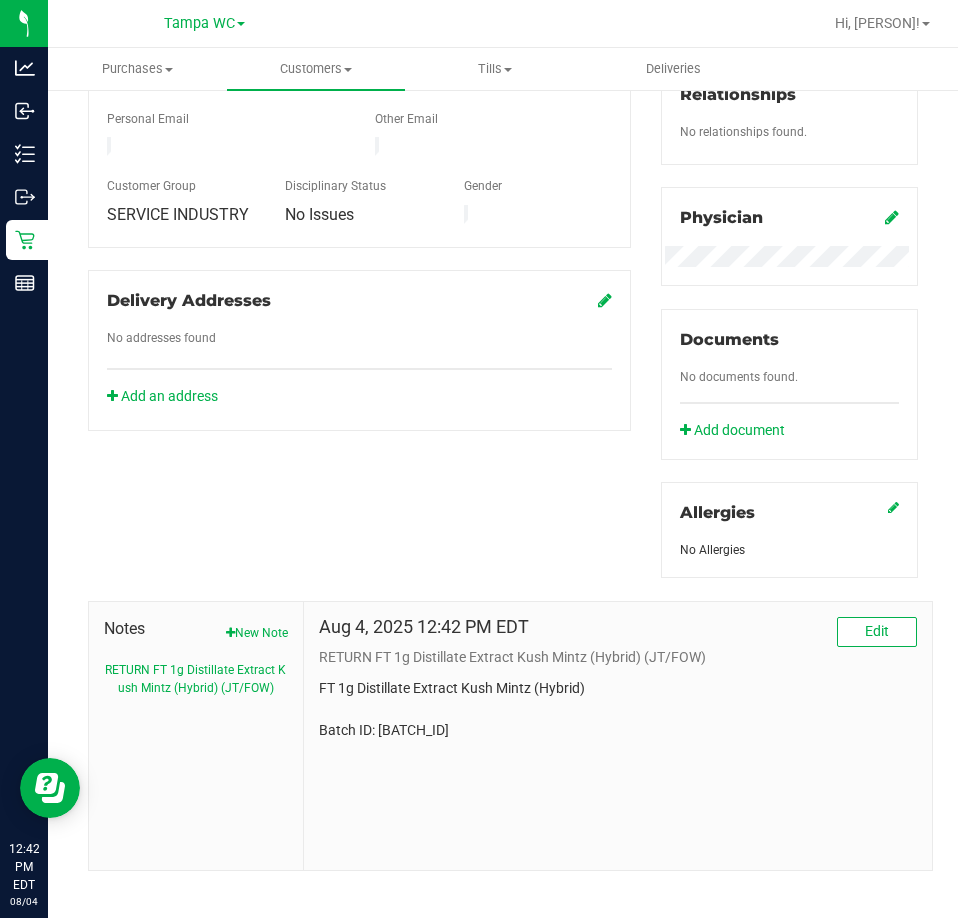 scroll, scrollTop: 546, scrollLeft: 0, axis: vertical 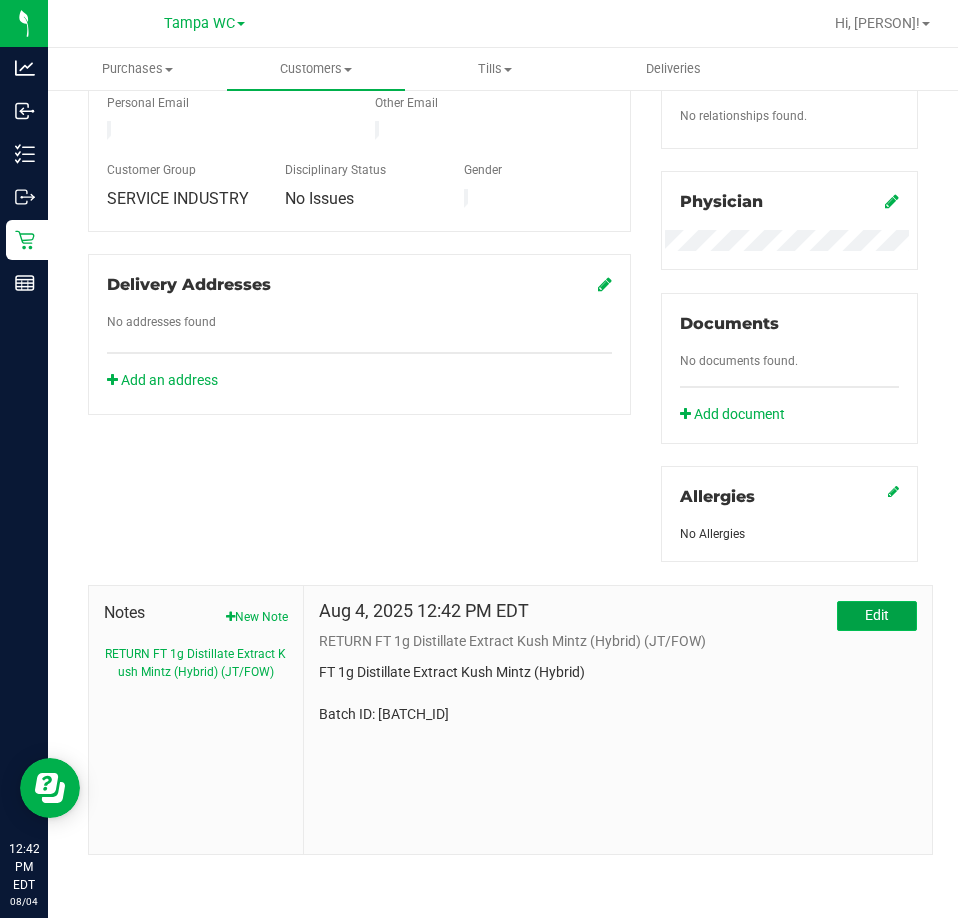 click on "Edit" at bounding box center (877, 616) 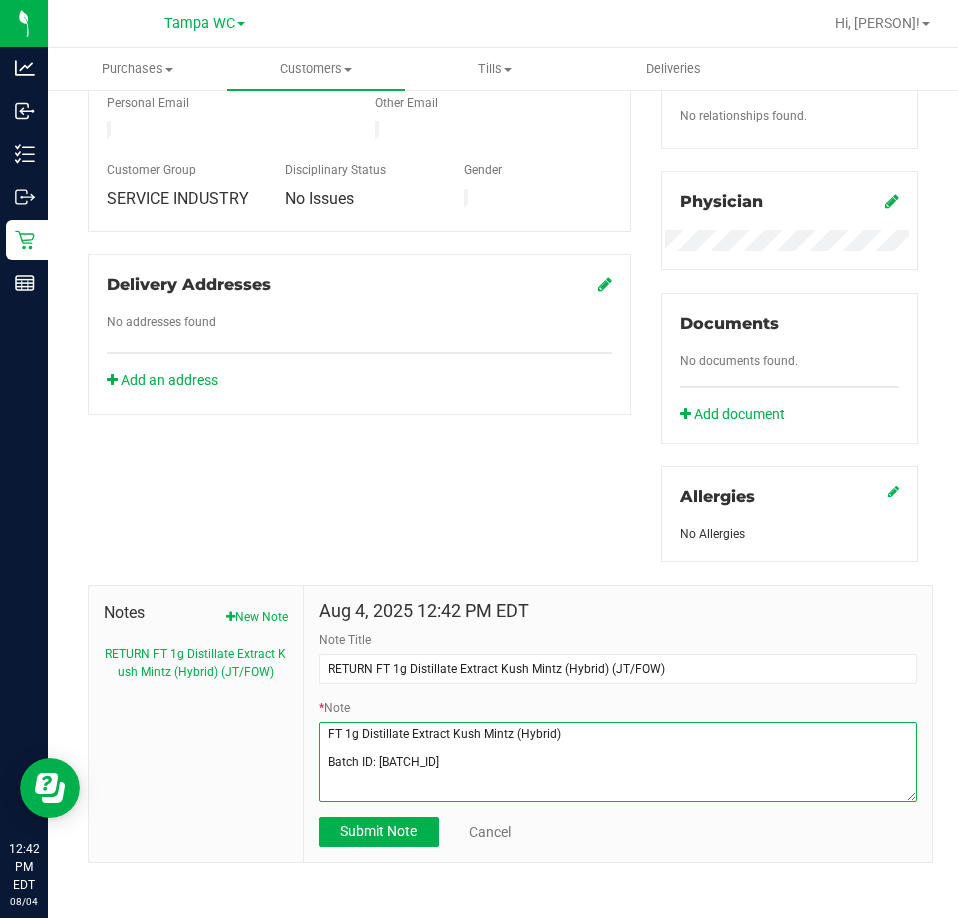click on "*
Note" at bounding box center [618, 762] 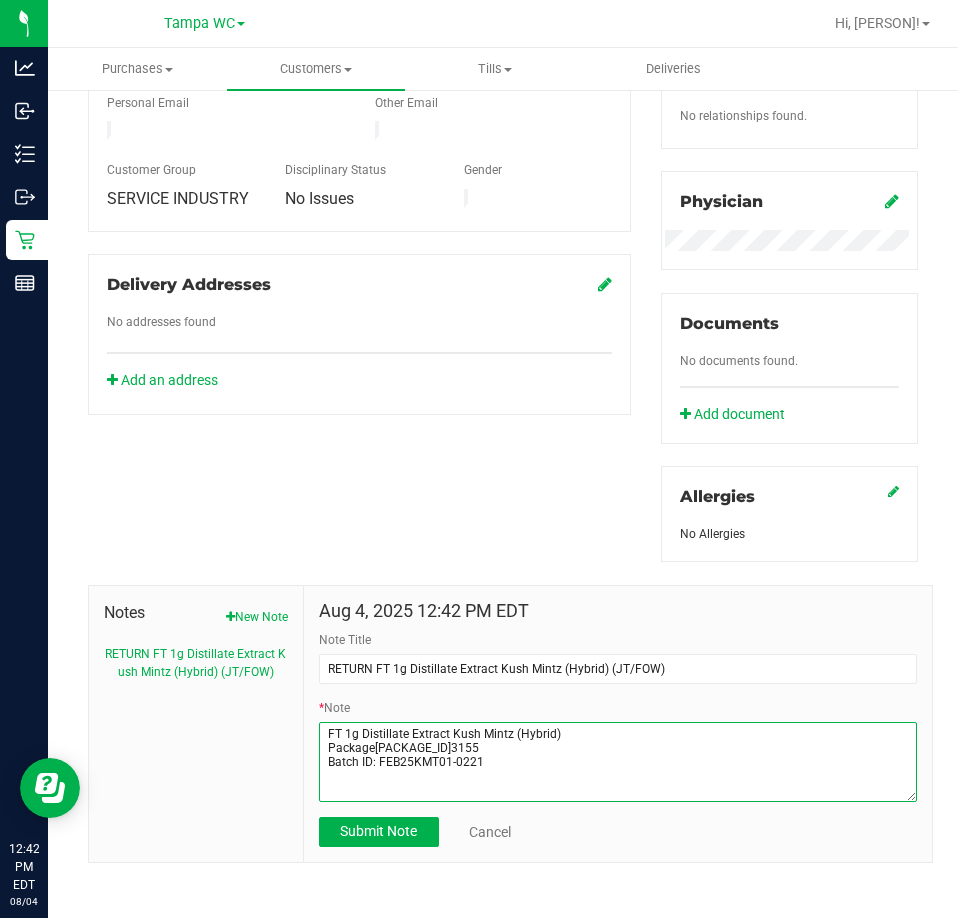 click on "*
Note" at bounding box center (618, 762) 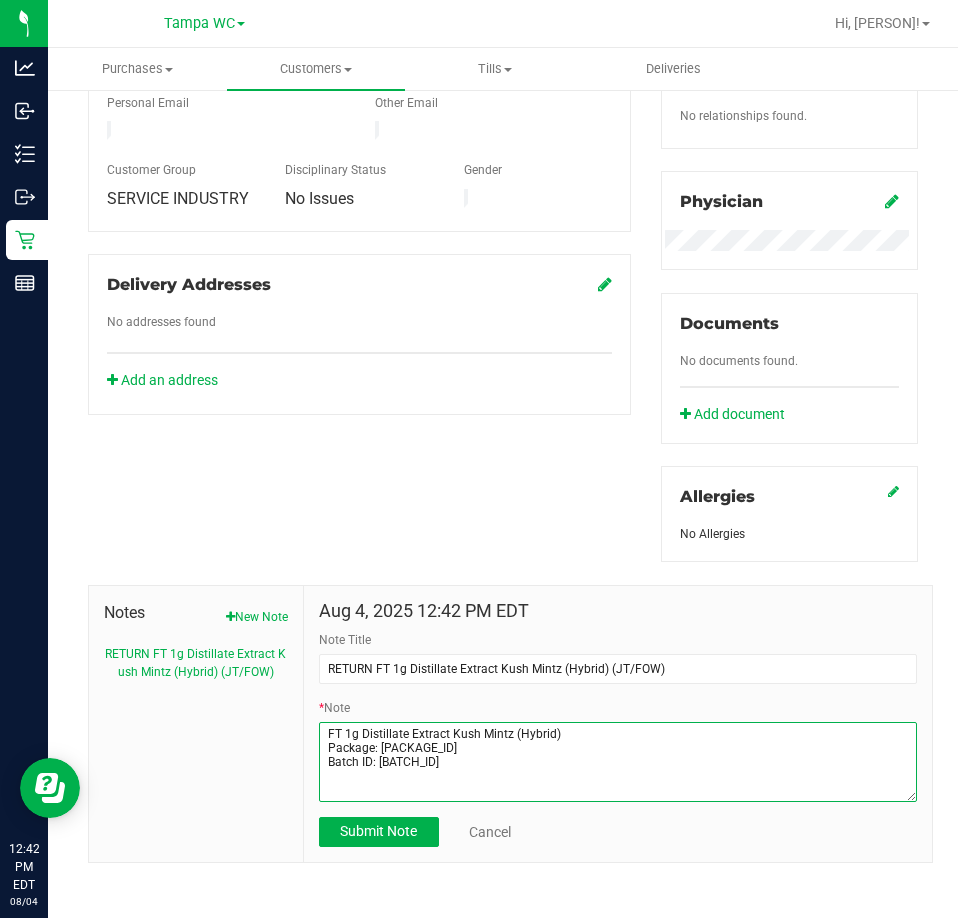 click on "*
Note" at bounding box center (618, 762) 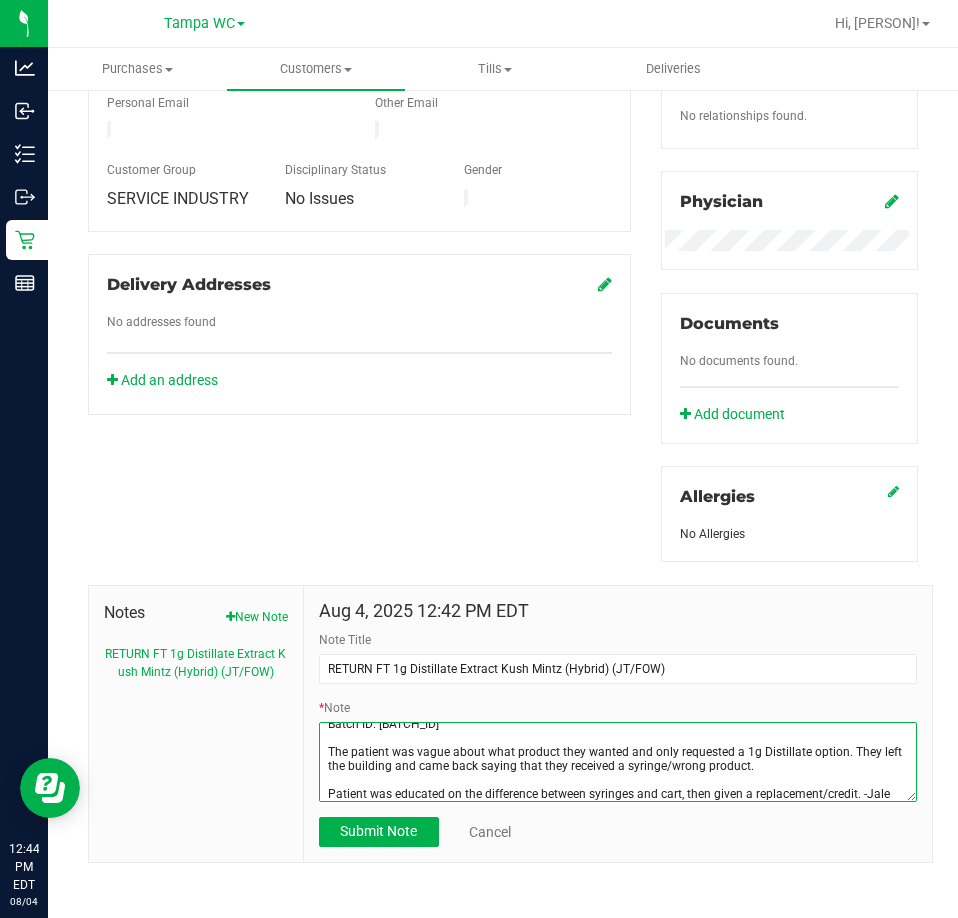 scroll, scrollTop: 52, scrollLeft: 0, axis: vertical 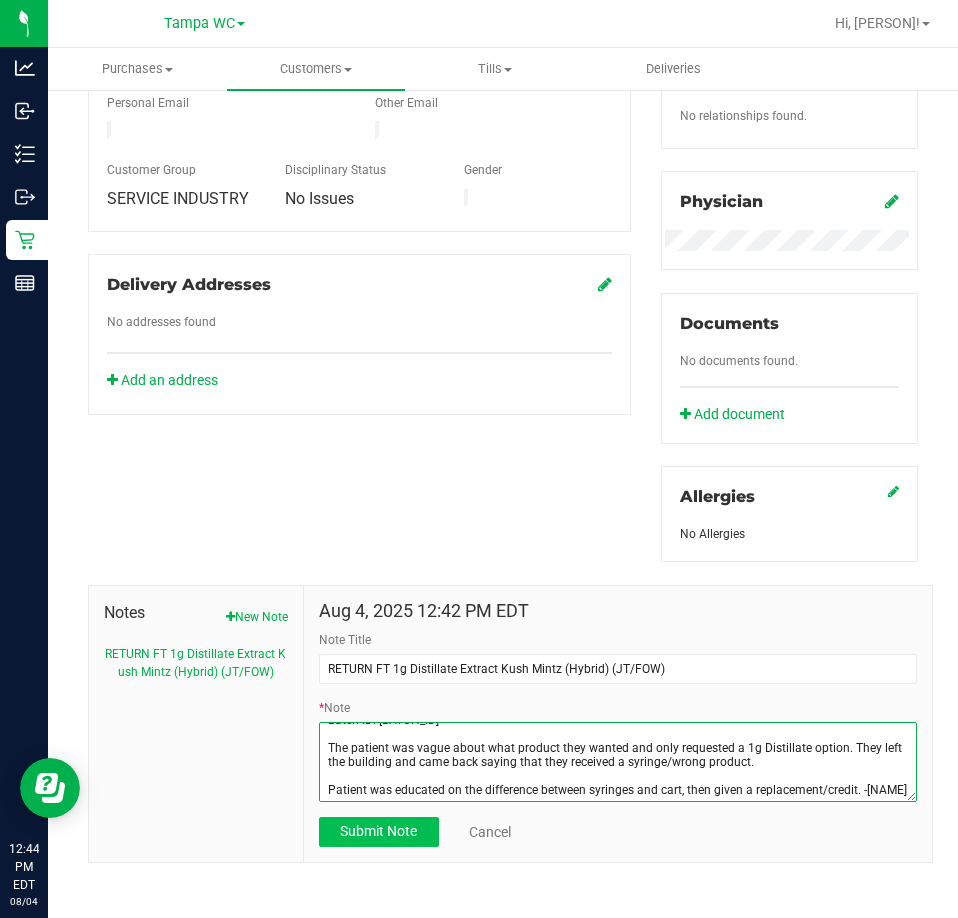 type on "FT 1g Distillate Extract Kush Mintz (Hybrid)
Package: [PACKAGE_ID]
Batch ID: [BATCH_ID]
The patient was vague about what product they wanted and only requested a 1g Distillate option. They left the building and came back saying that they received a syringe/wrong product.
Patient was educated on the difference between syringes and cart, then given a replacement/credit. -[NAME]" 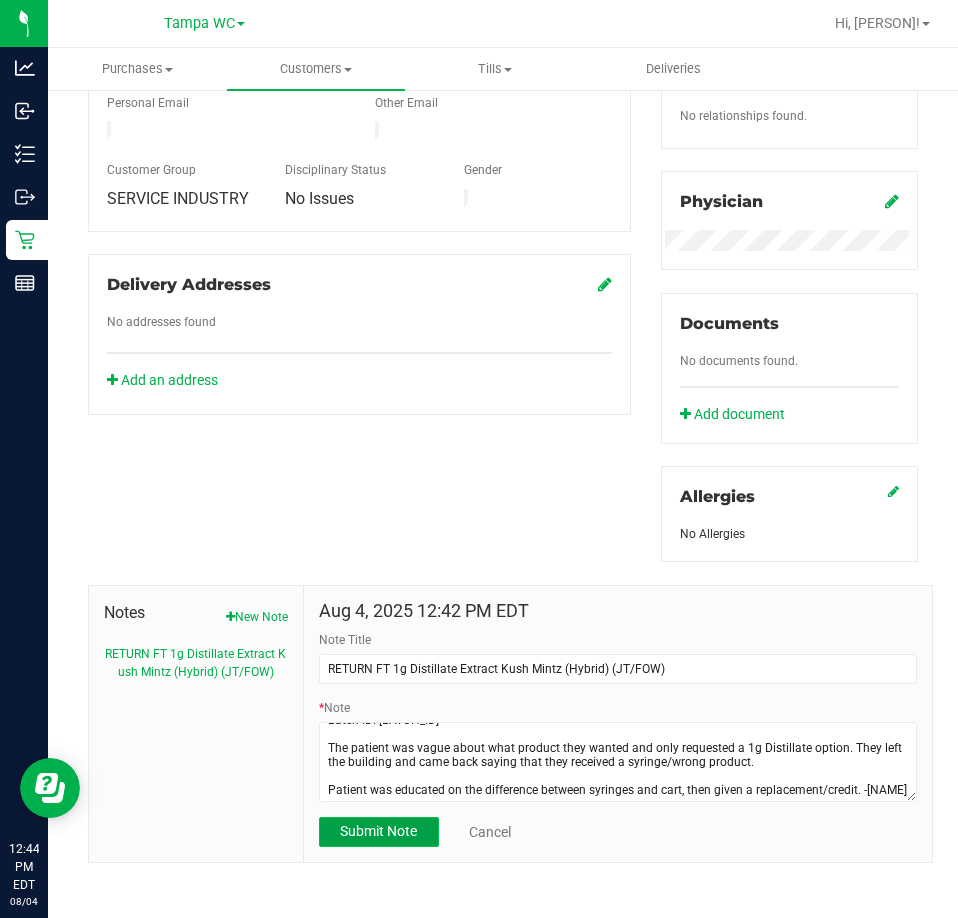 click on "Submit Note" at bounding box center (379, 832) 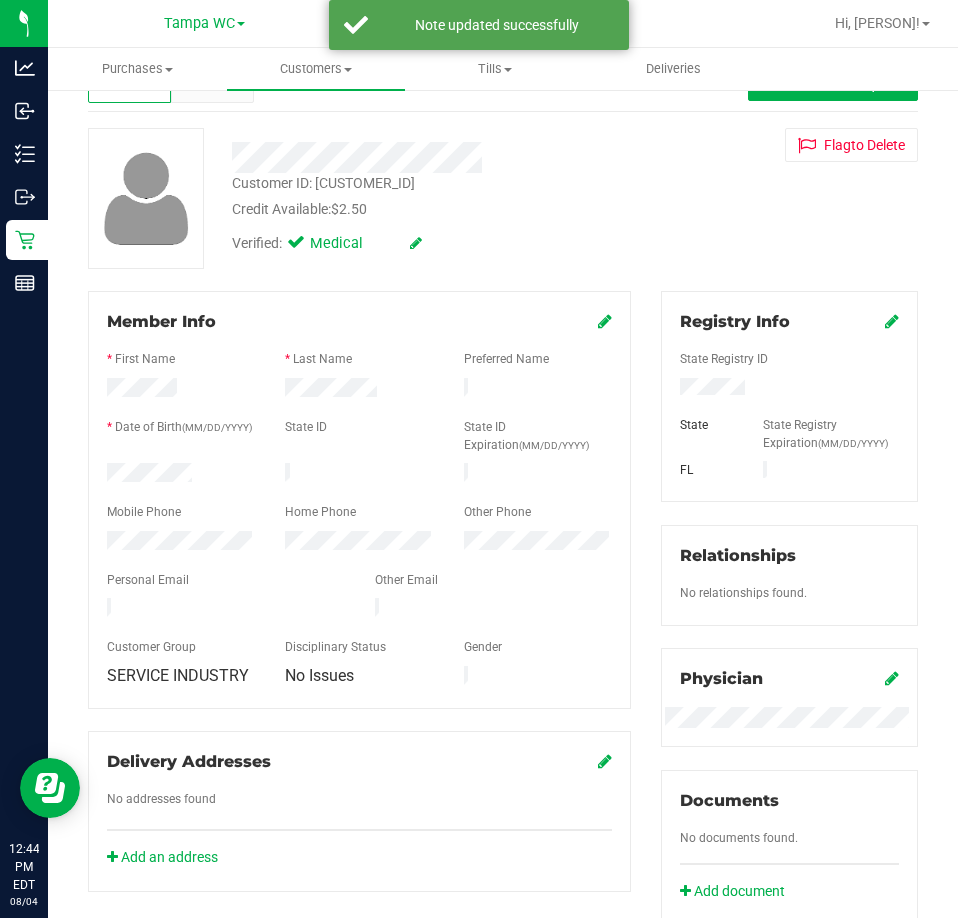 scroll, scrollTop: 0, scrollLeft: 0, axis: both 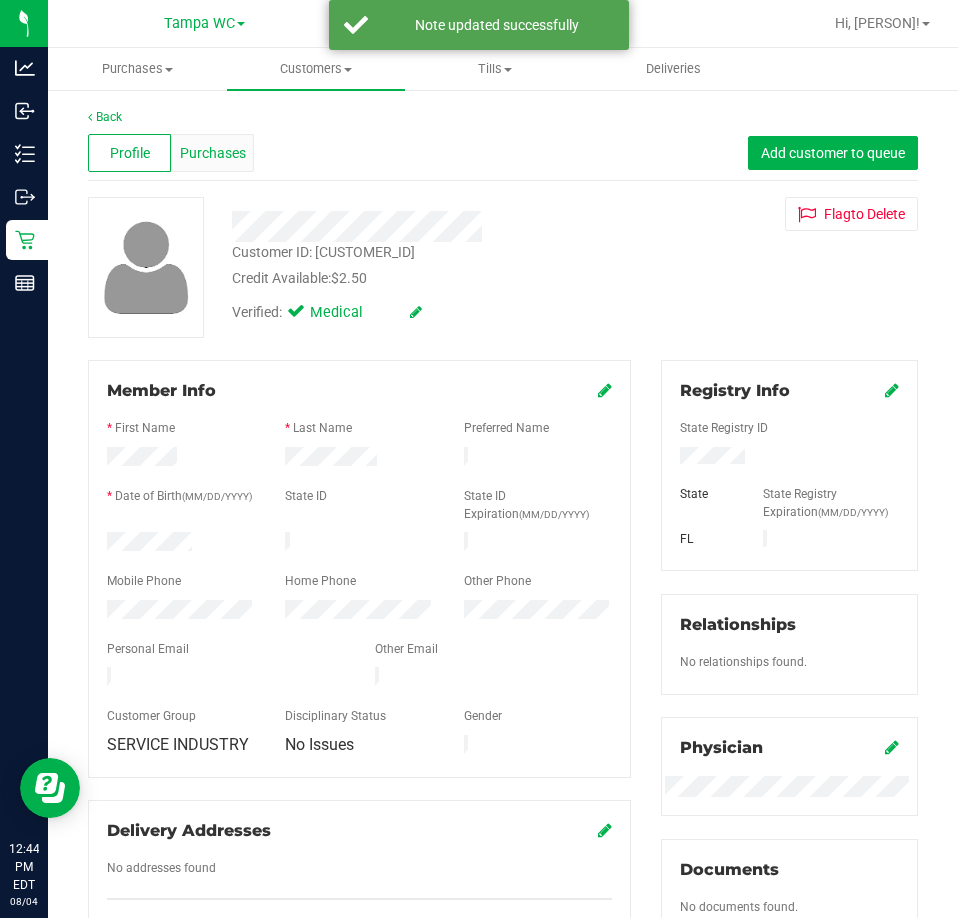 click on "Purchases" at bounding box center [212, 153] 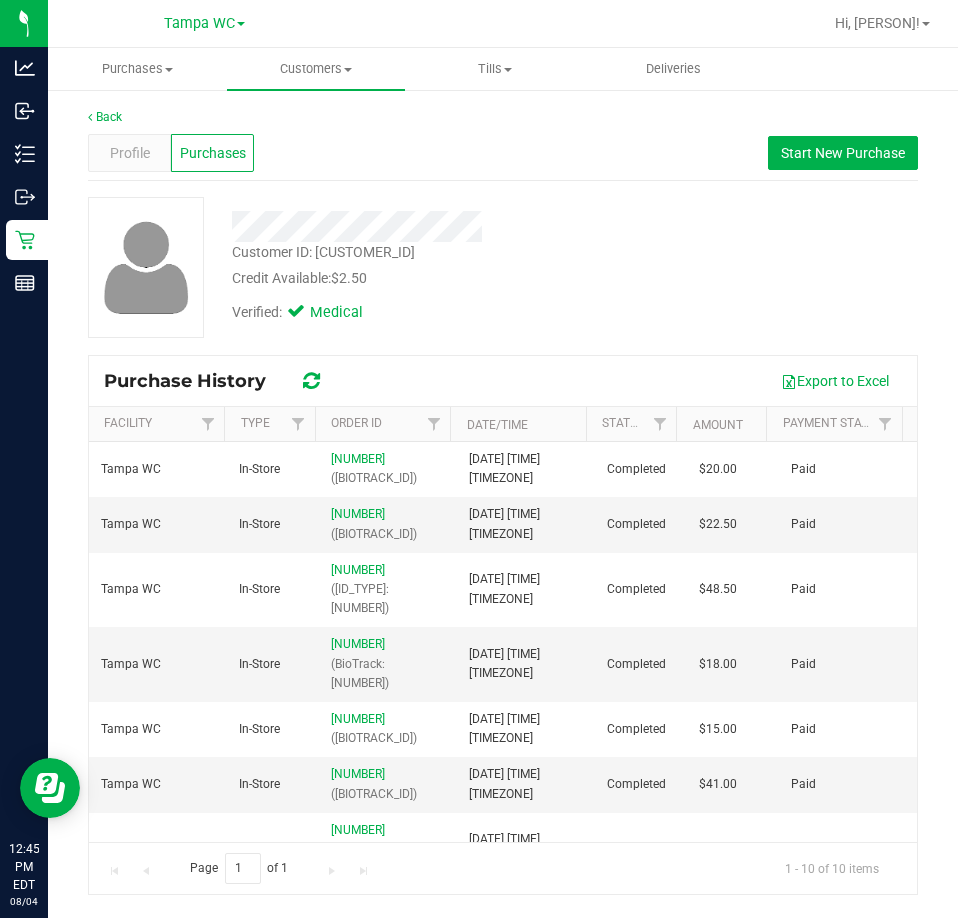 click on "Customer ID: [CUSTOMER_ID]
Credit Available:
[CURRENCY][AMOUNT]" at bounding box center (432, 265) 